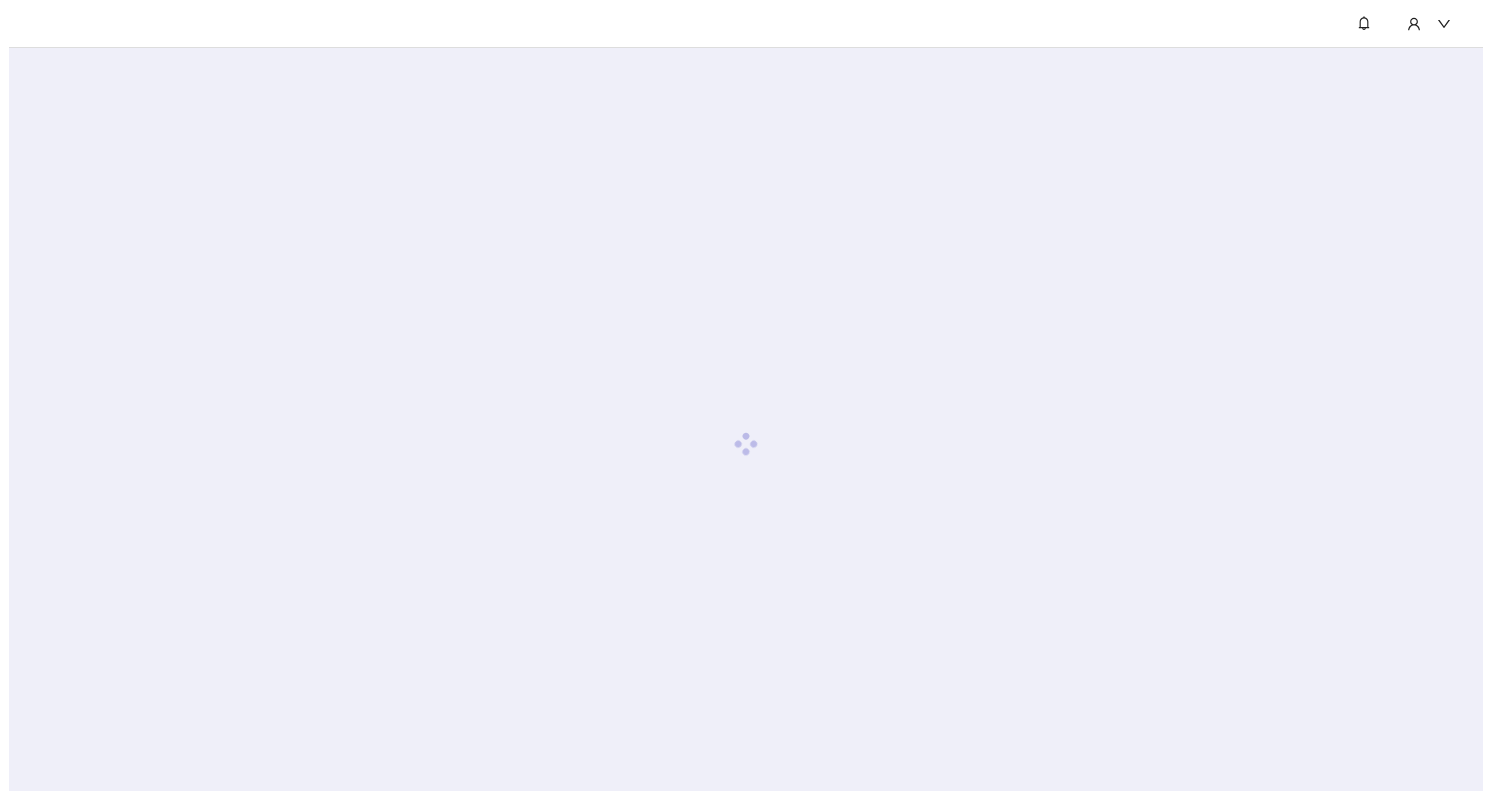 scroll, scrollTop: 0, scrollLeft: 0, axis: both 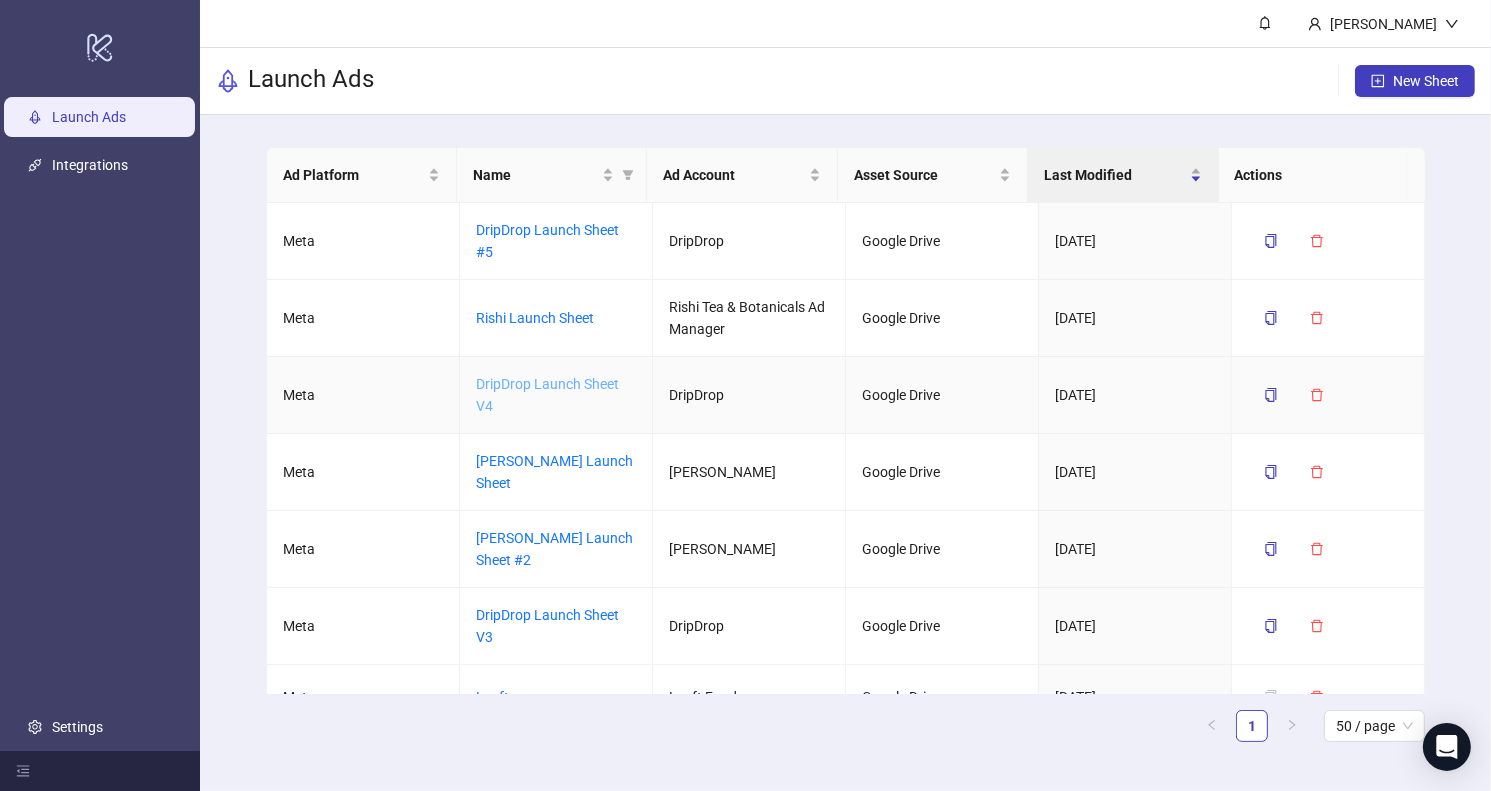 click on "DripDrop Launch Sheet V4" at bounding box center [547, 395] 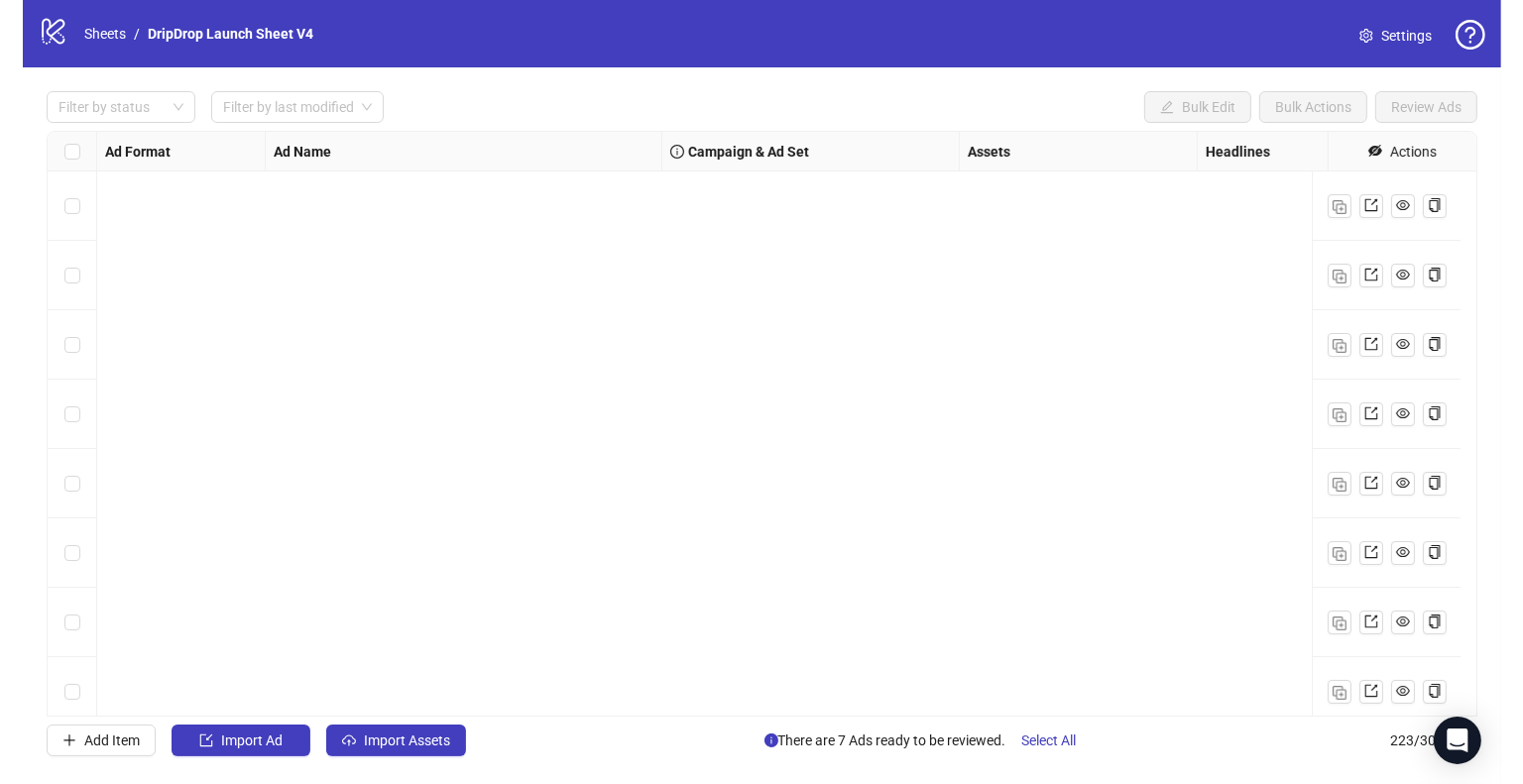 scroll, scrollTop: 14944, scrollLeft: 0, axis: vertical 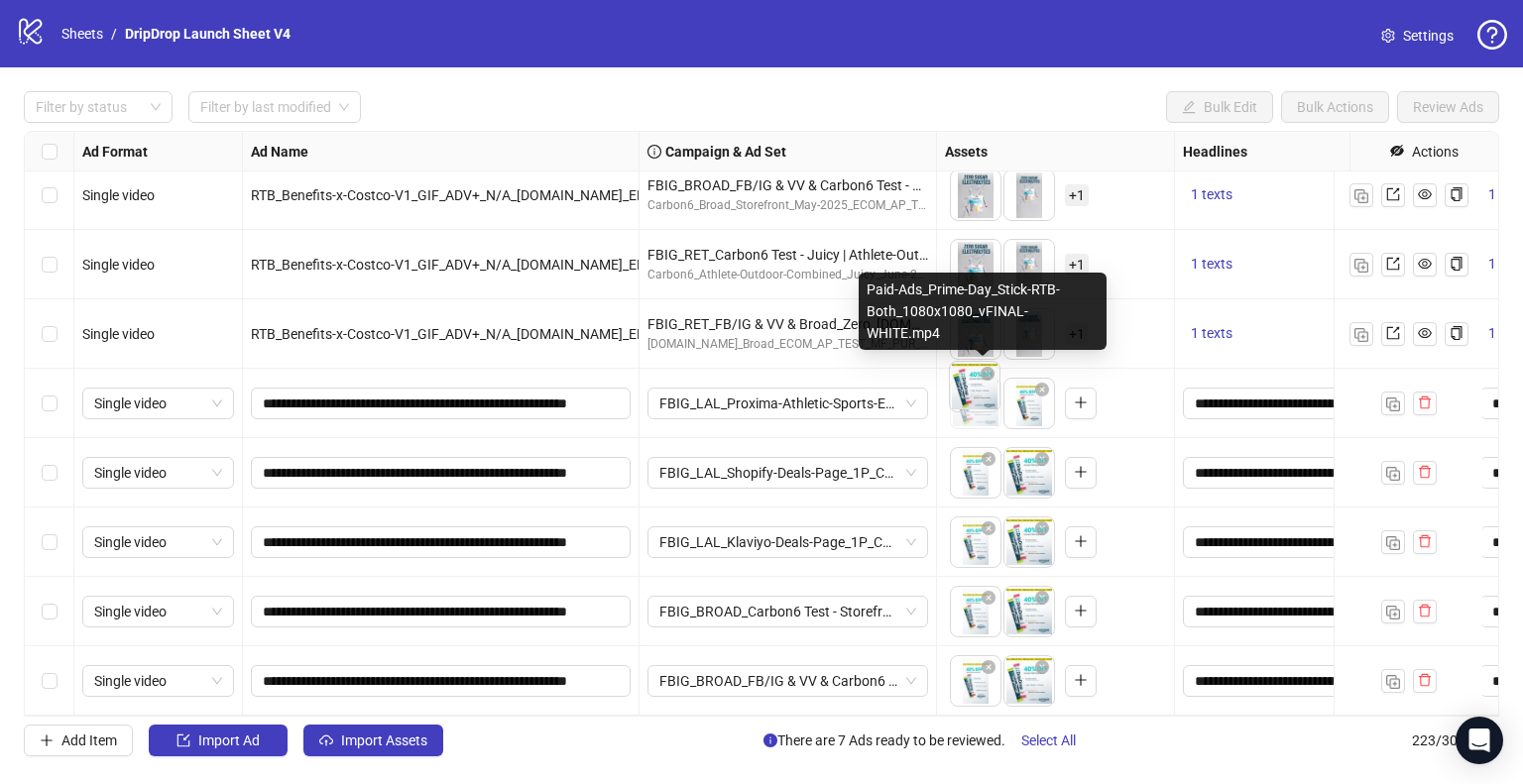 drag, startPoint x: 1037, startPoint y: 395, endPoint x: 991, endPoint y: 396, distance: 46.010868 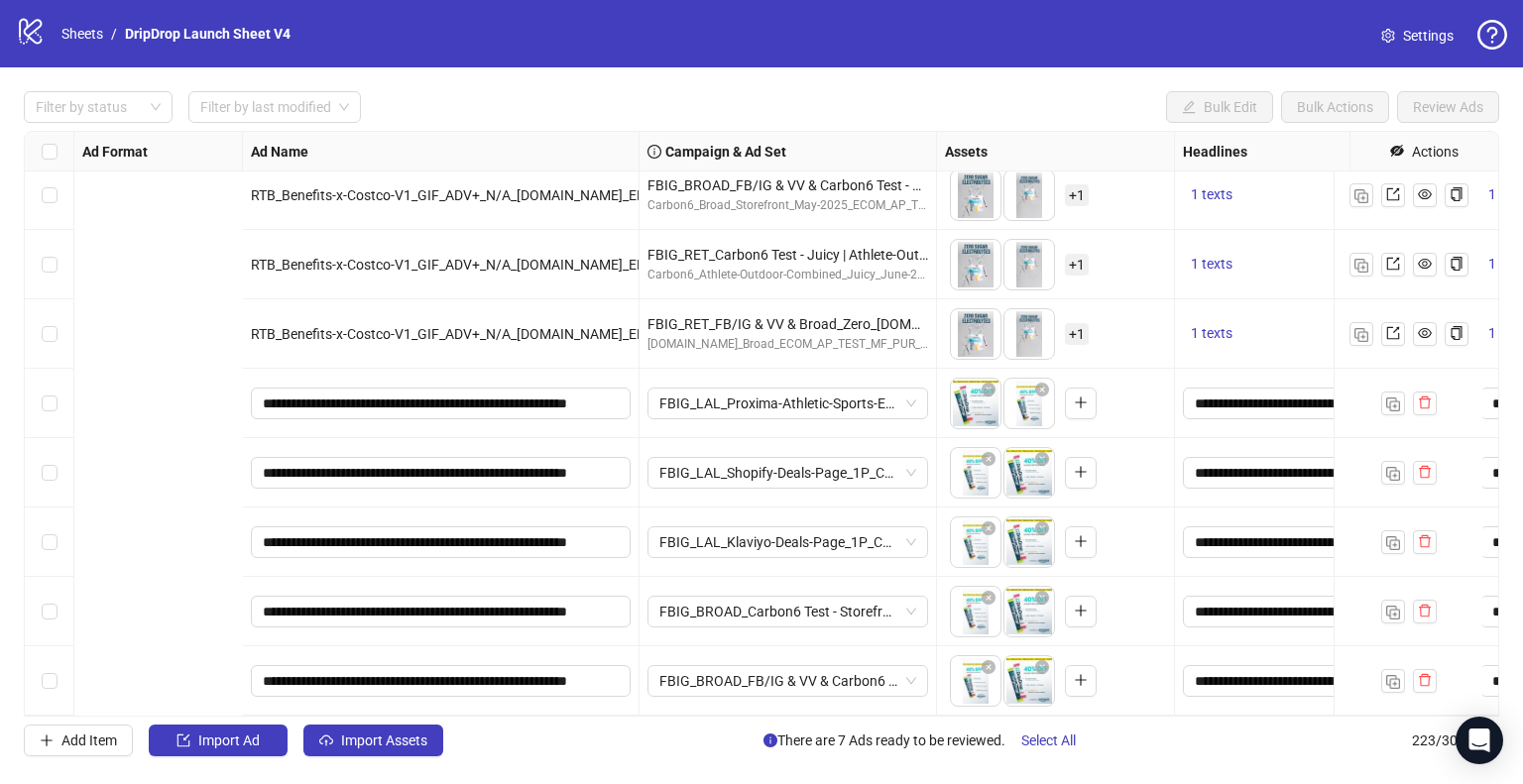 scroll, scrollTop: 14944, scrollLeft: 792, axis: both 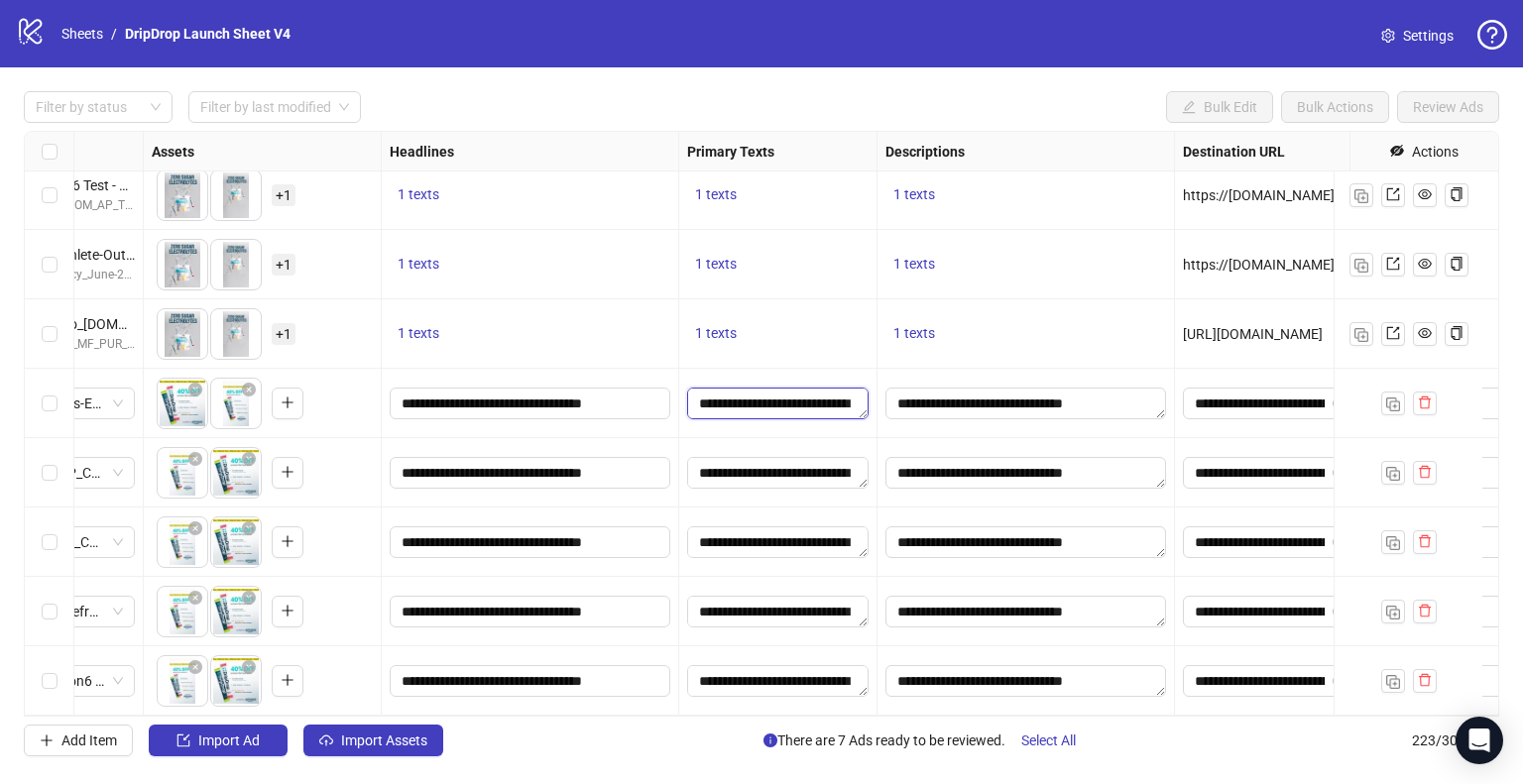 click on "**********" at bounding box center (777, 403) 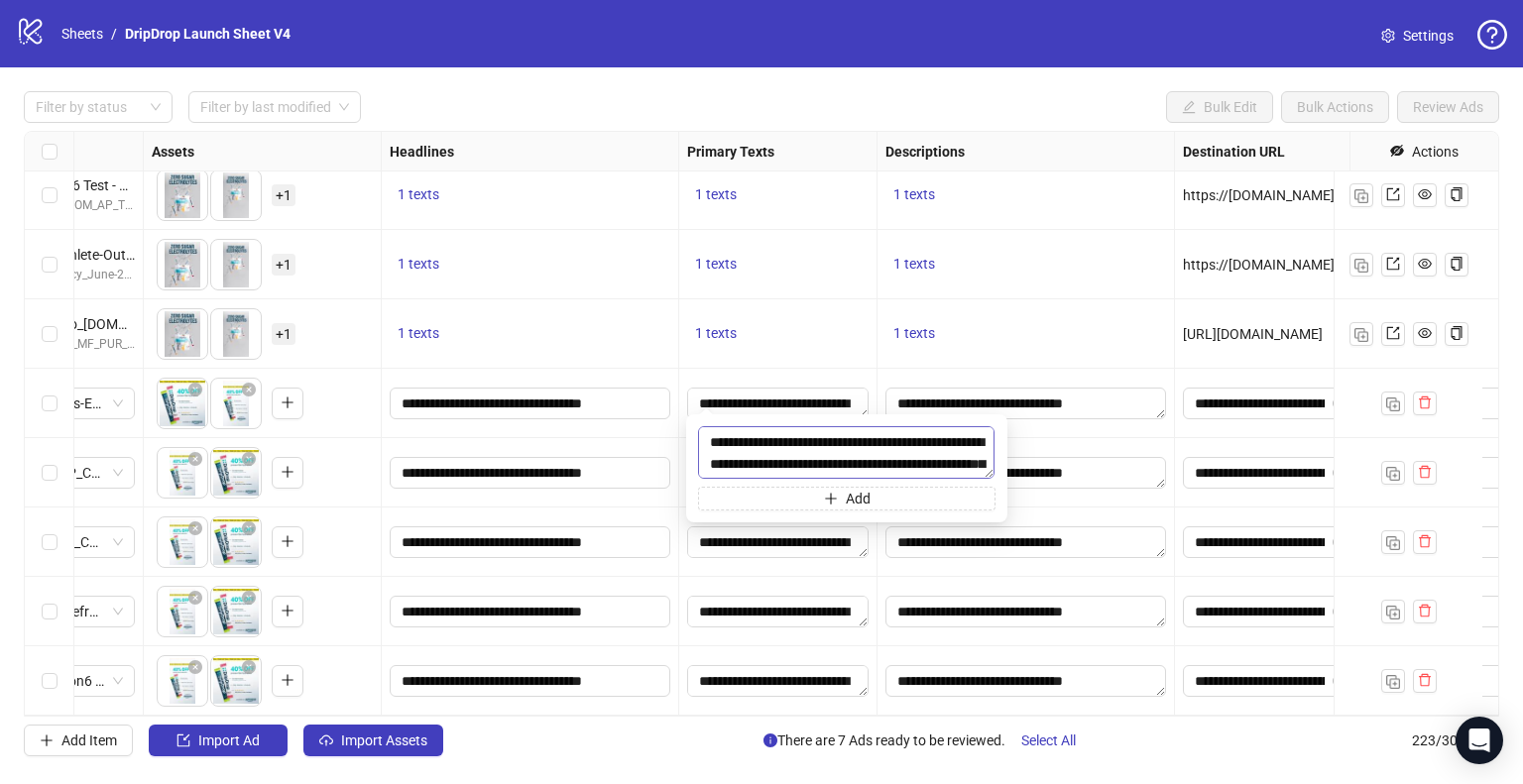 scroll, scrollTop: 40, scrollLeft: 0, axis: vertical 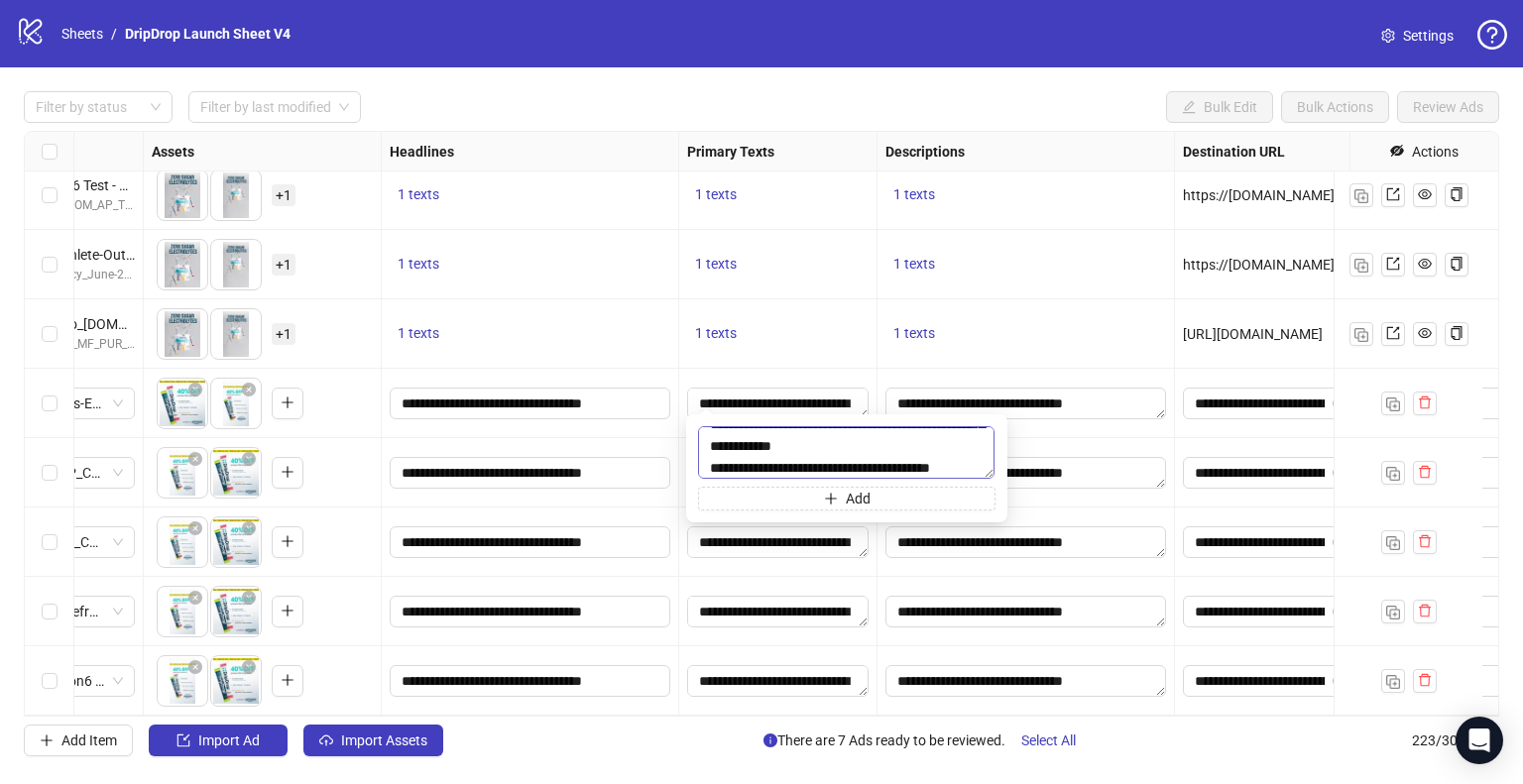 click on "**********" at bounding box center [846, 452] 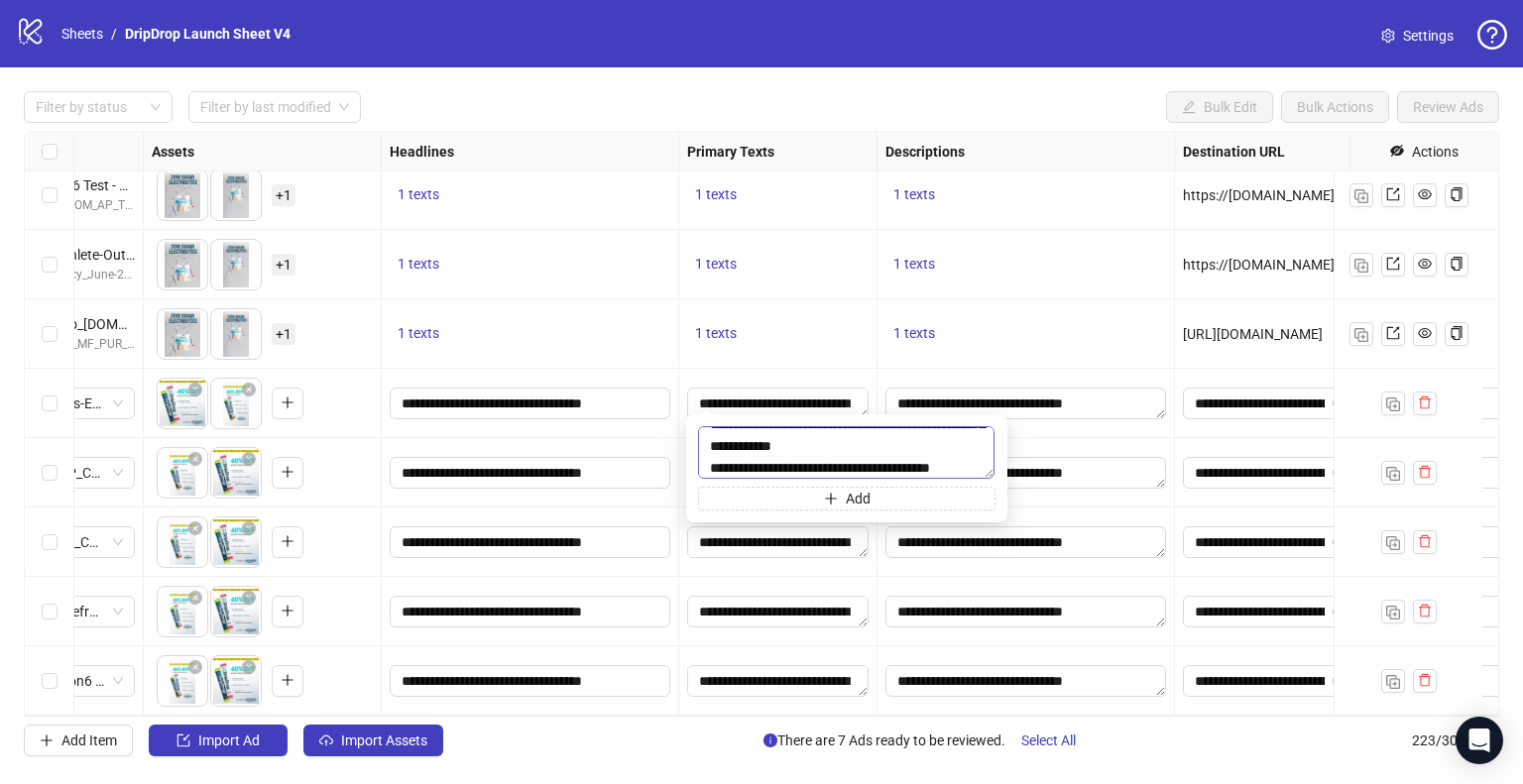 type on "**********" 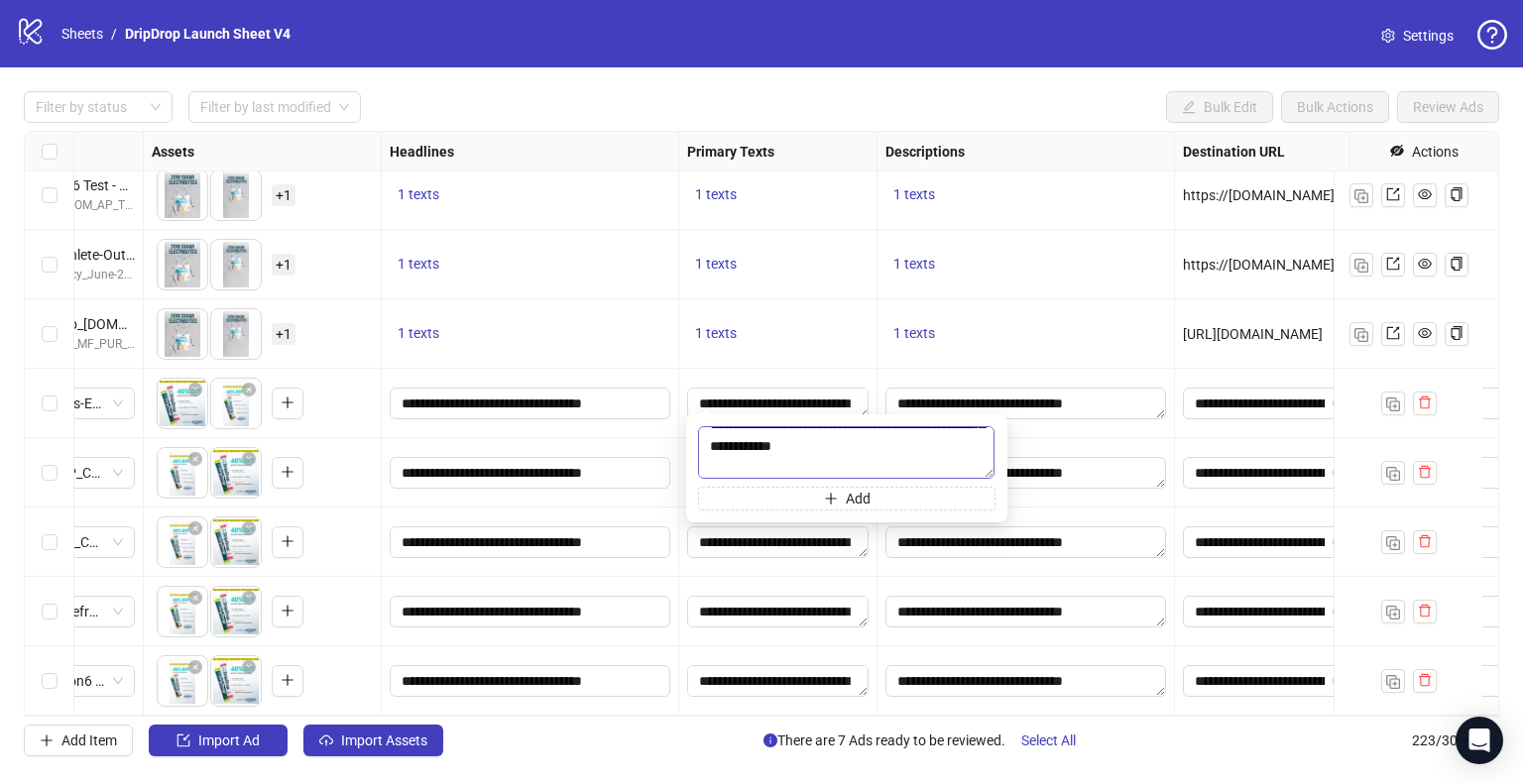 scroll, scrollTop: 71, scrollLeft: 0, axis: vertical 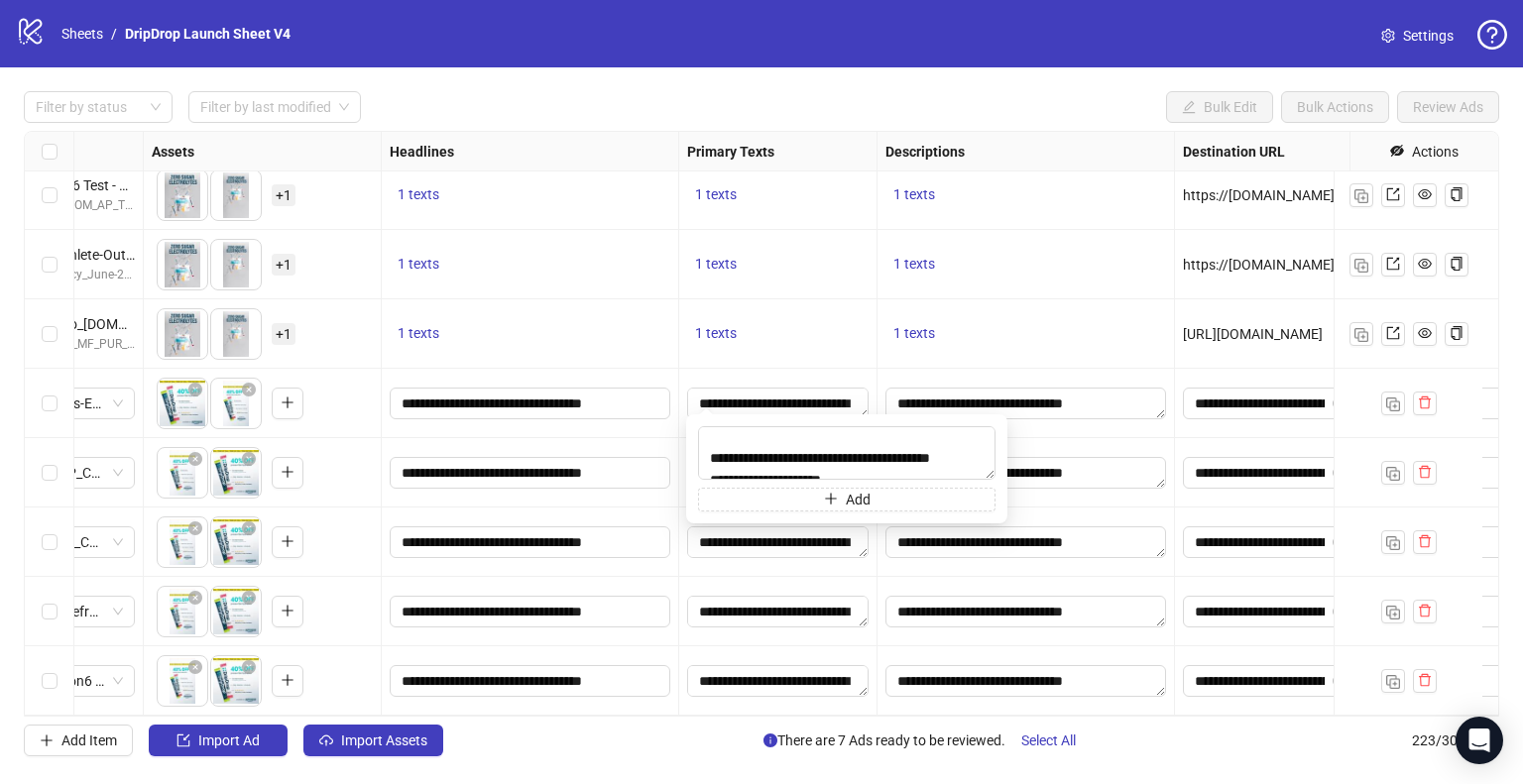 click on "**********" at bounding box center [1026, 403] 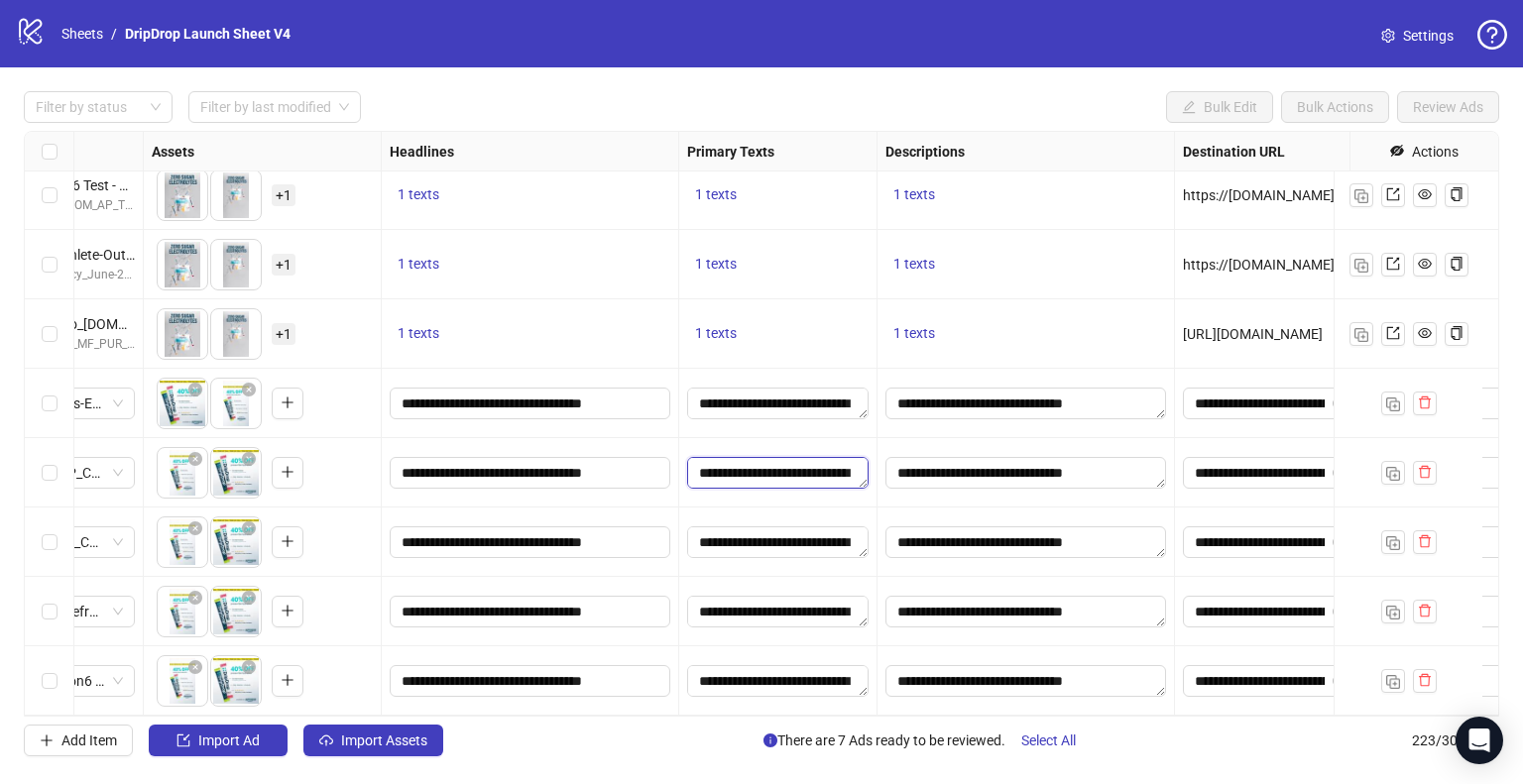 click on "**********" at bounding box center [777, 473] 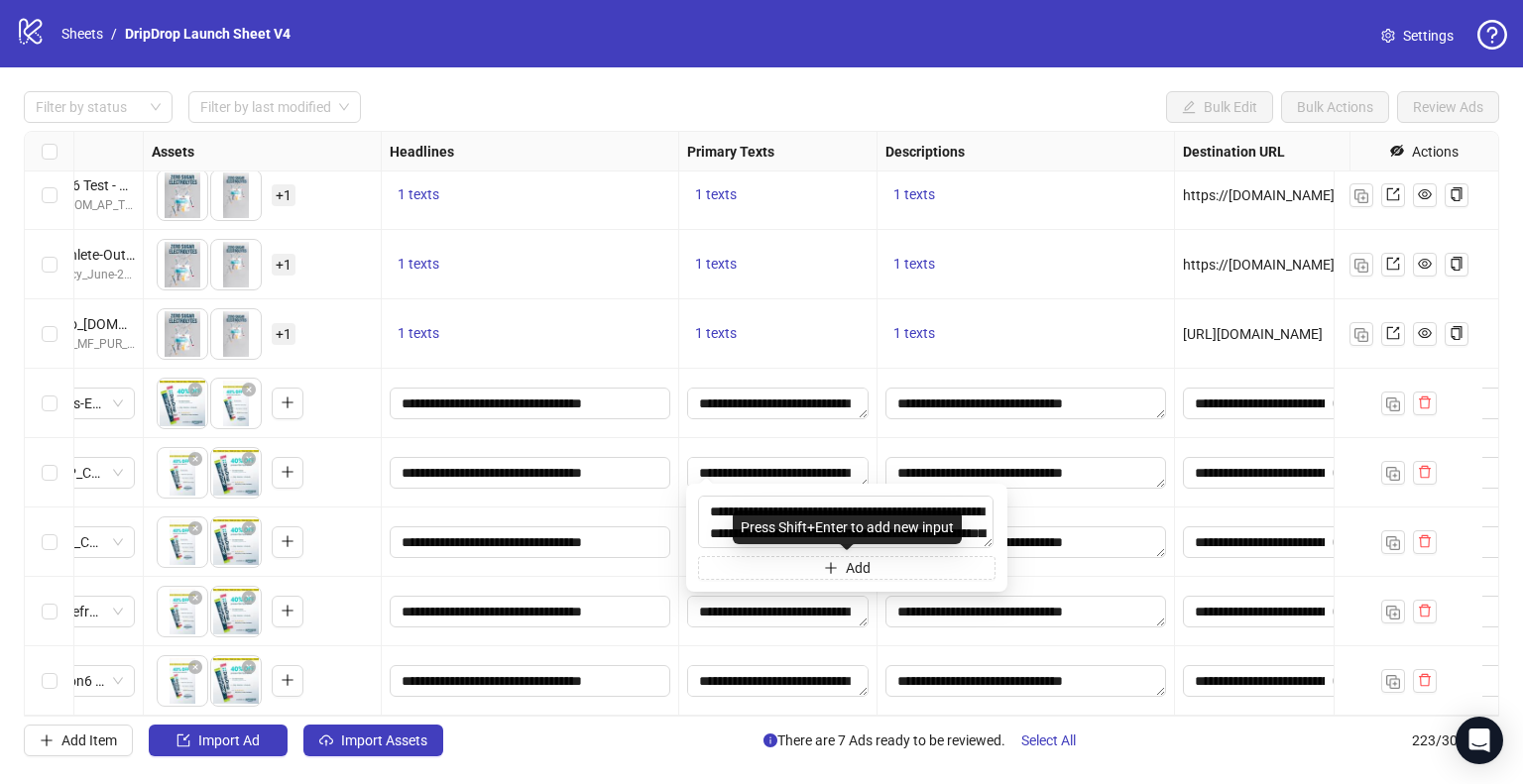 click on "Press Shift+Enter to add new input" at bounding box center [847, 527] 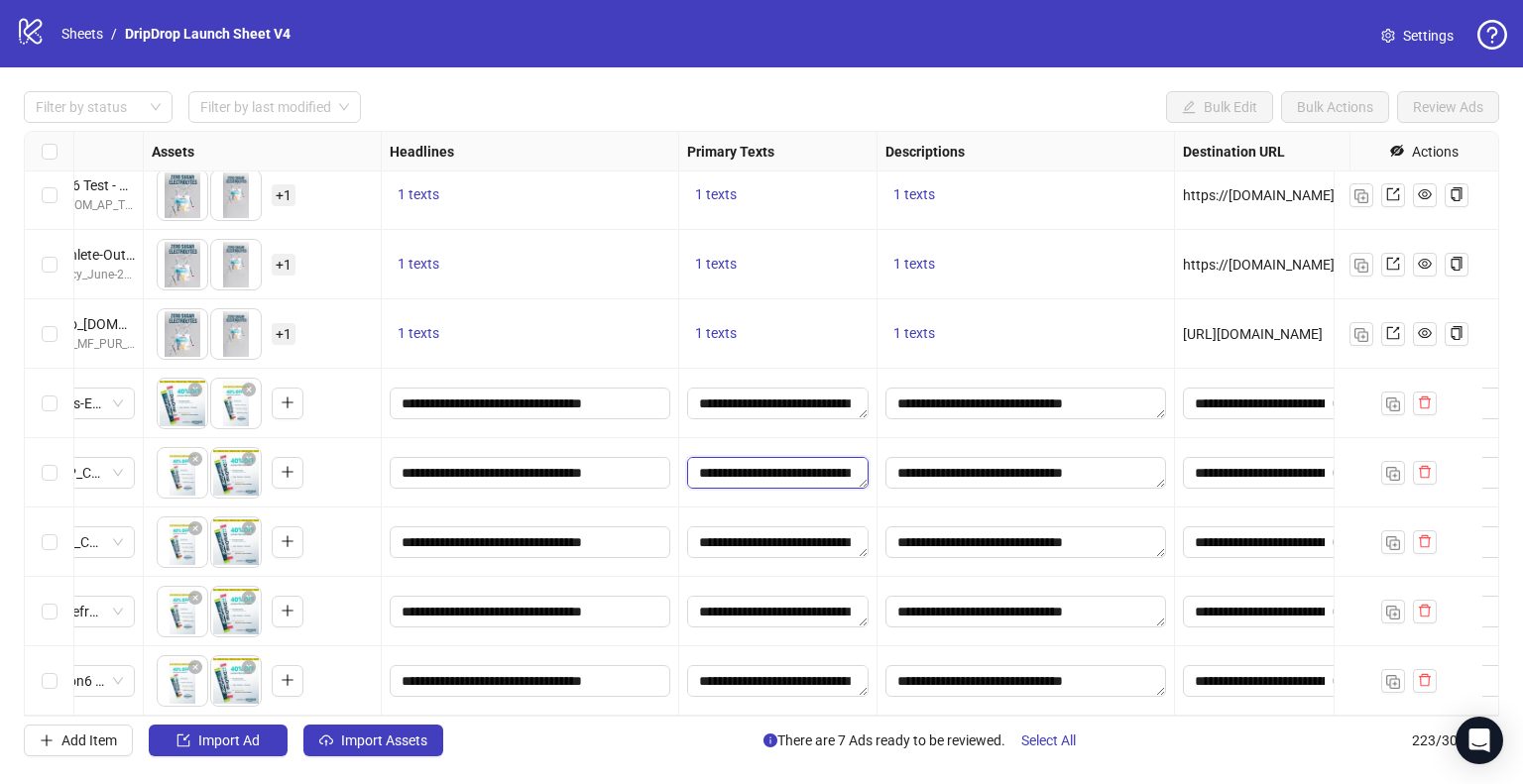 click on "**********" at bounding box center [777, 473] 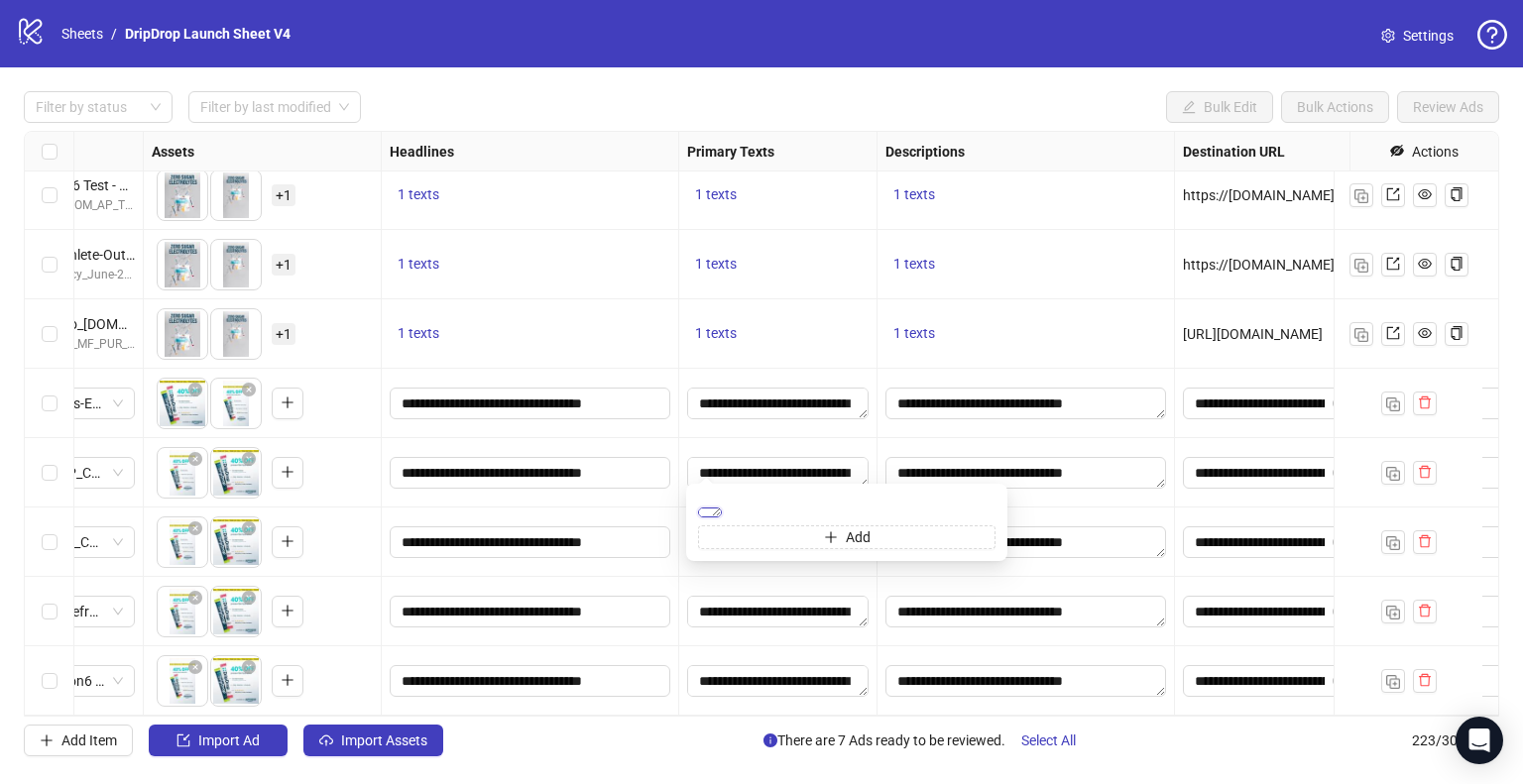 click on "**********" at bounding box center (710, 512) 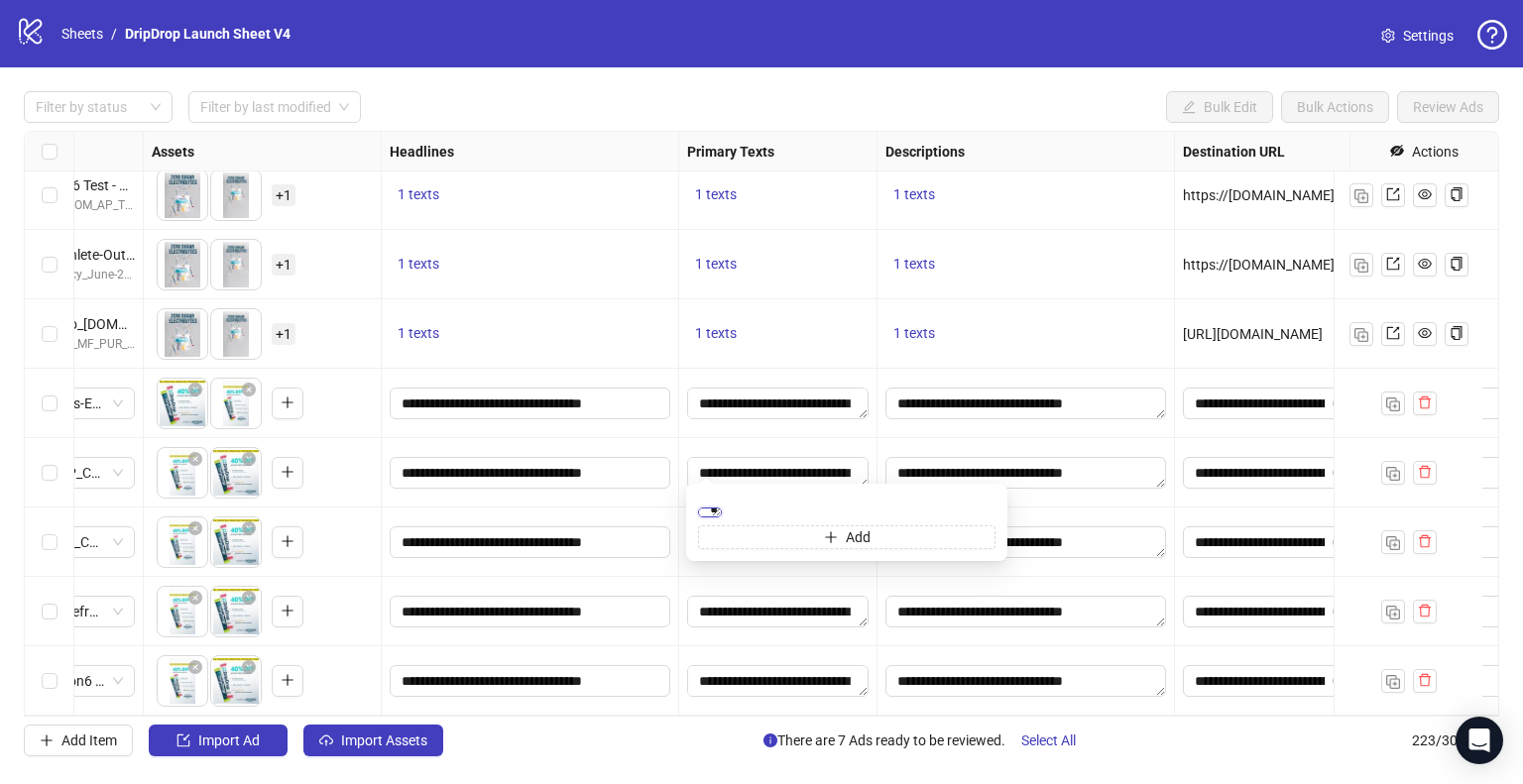 scroll, scrollTop: 37, scrollLeft: 0, axis: vertical 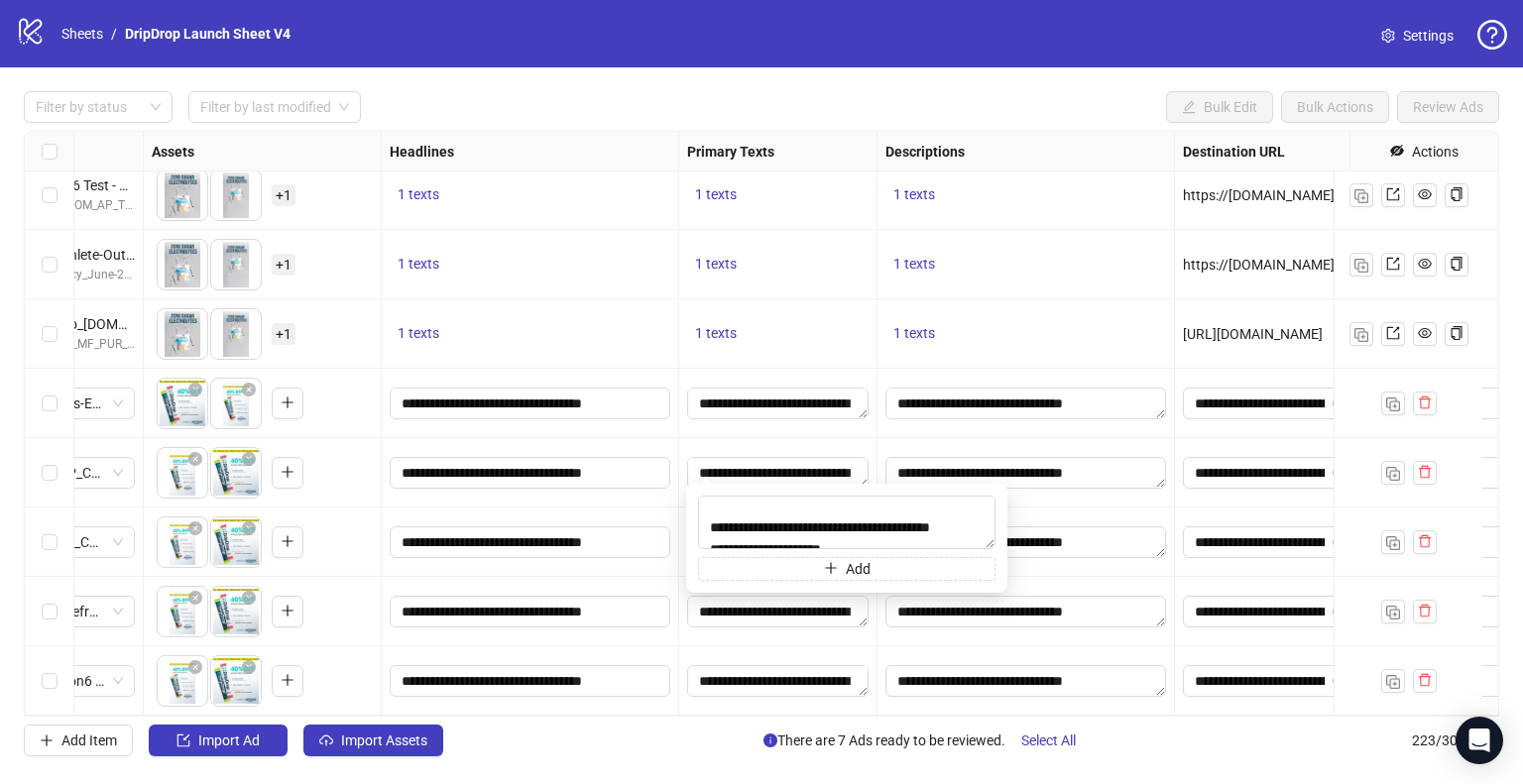 click on "**********" at bounding box center [1026, 403] 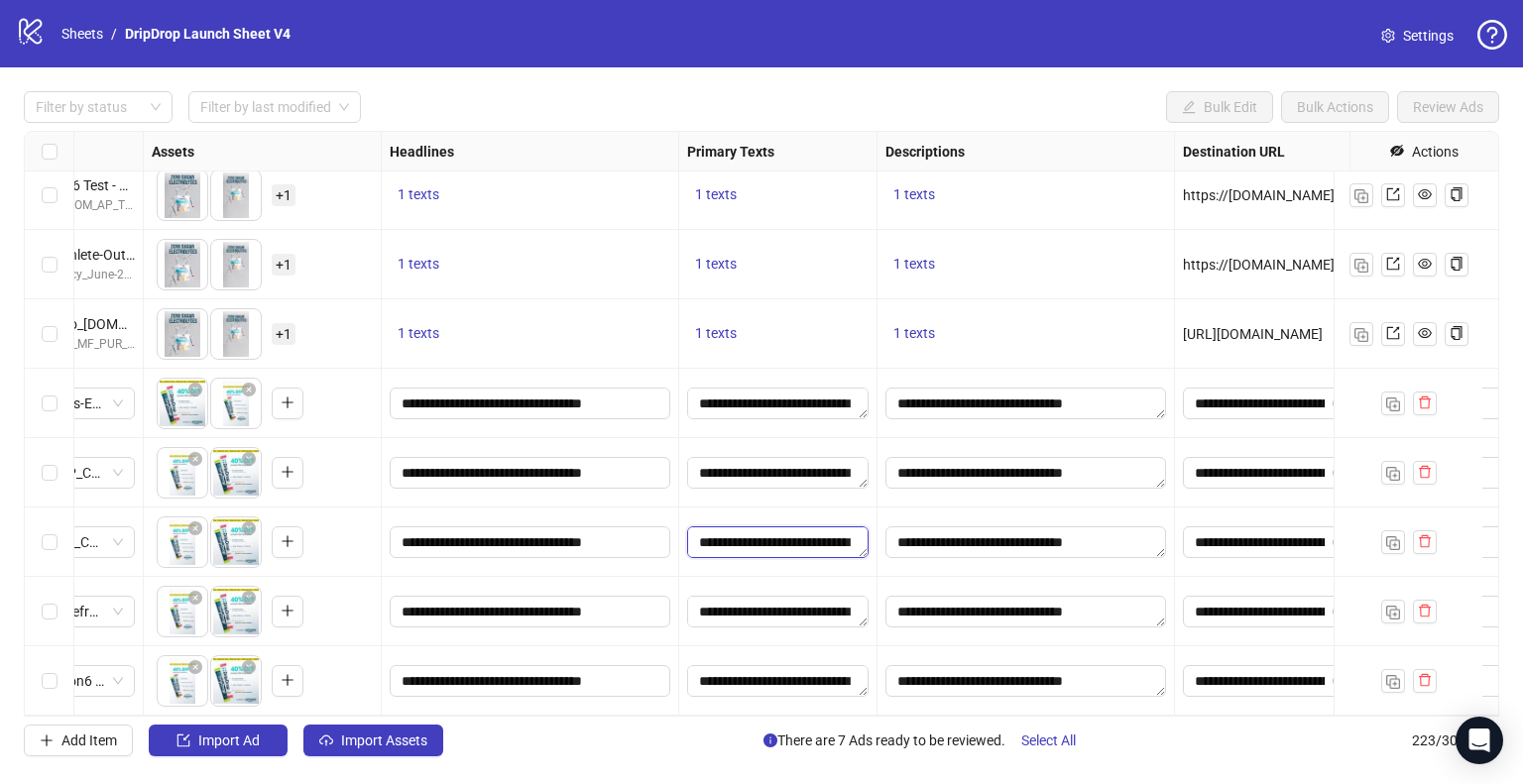 click on "**********" at bounding box center [777, 542] 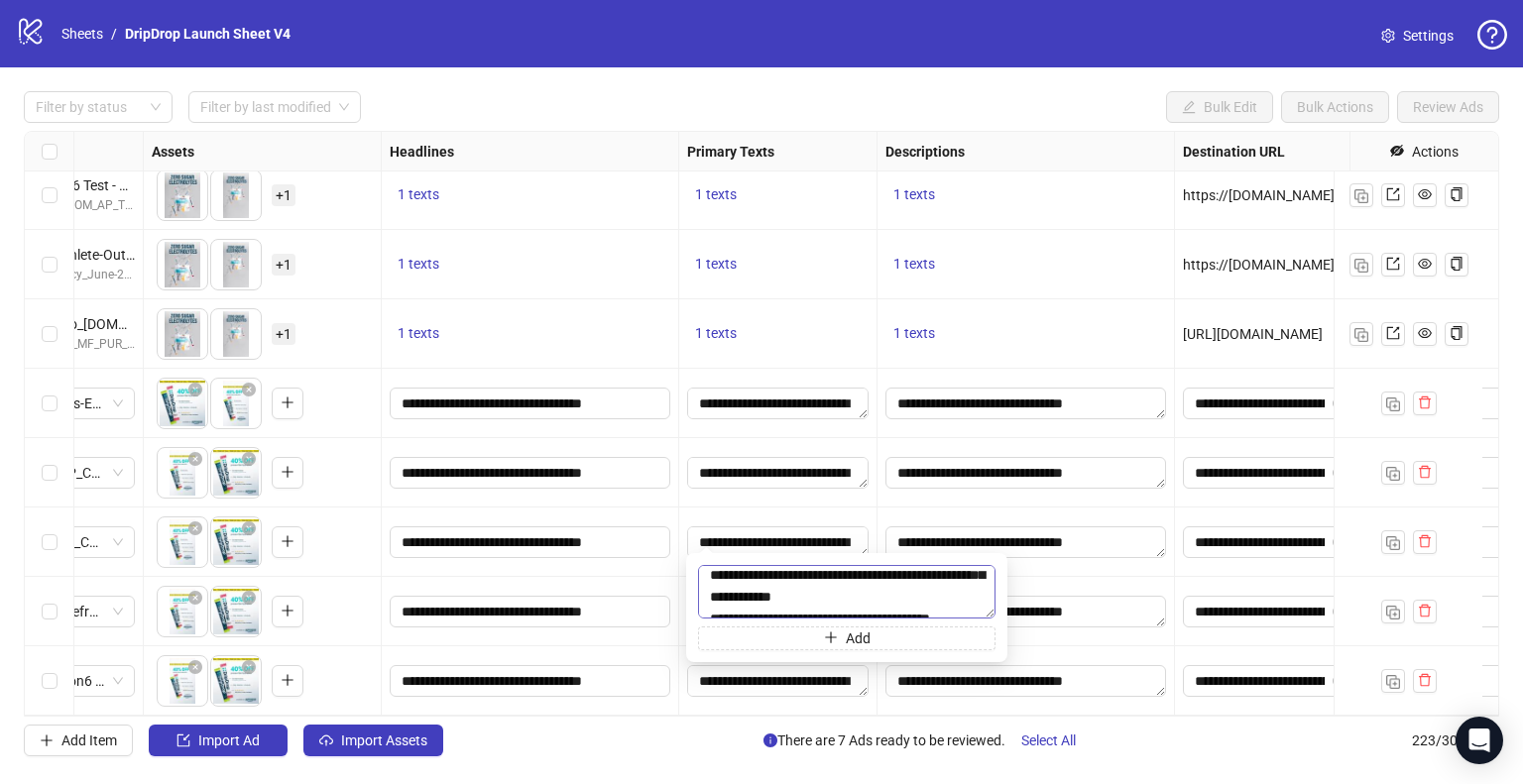 scroll, scrollTop: 40, scrollLeft: 0, axis: vertical 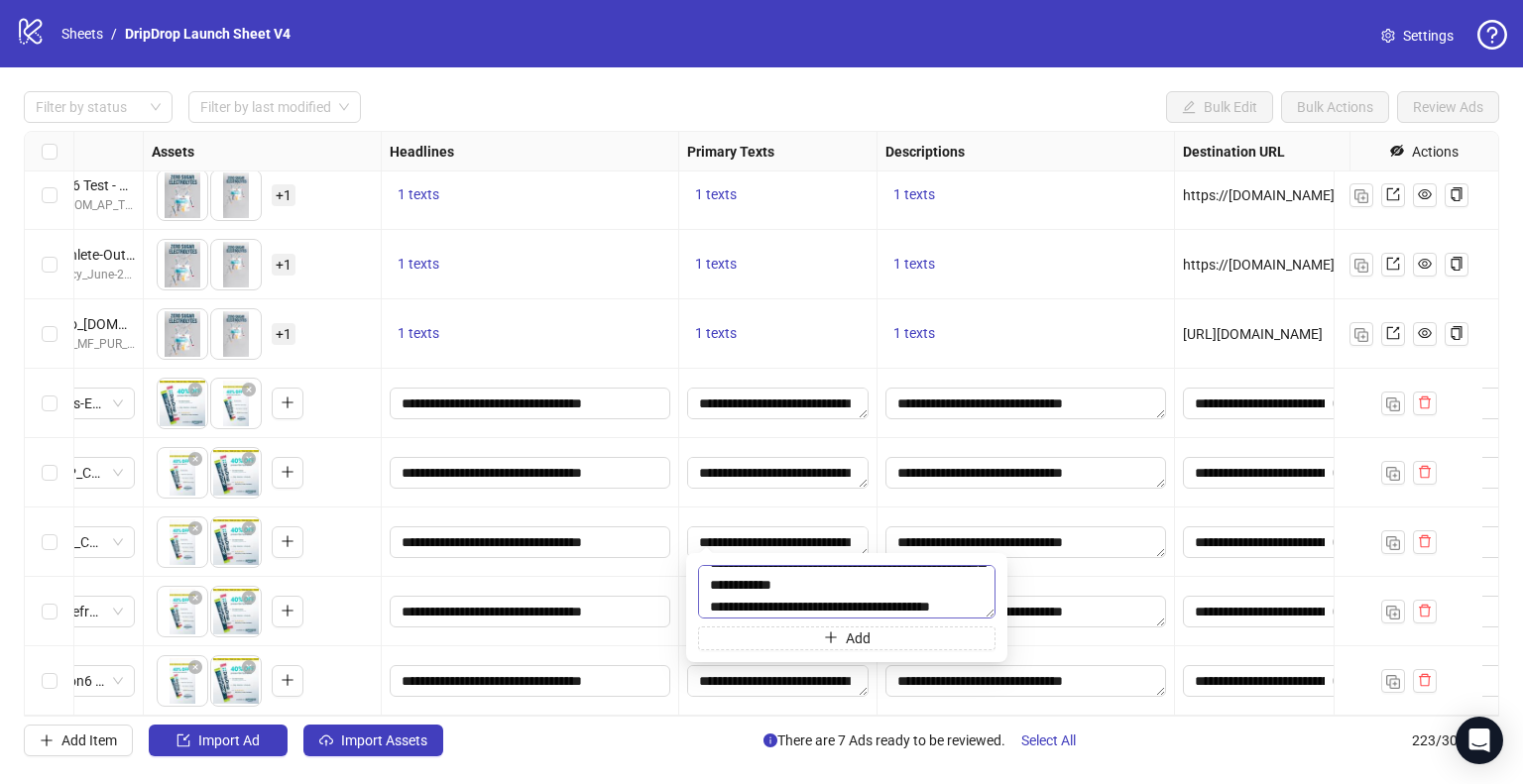 click on "**********" at bounding box center [847, 592] 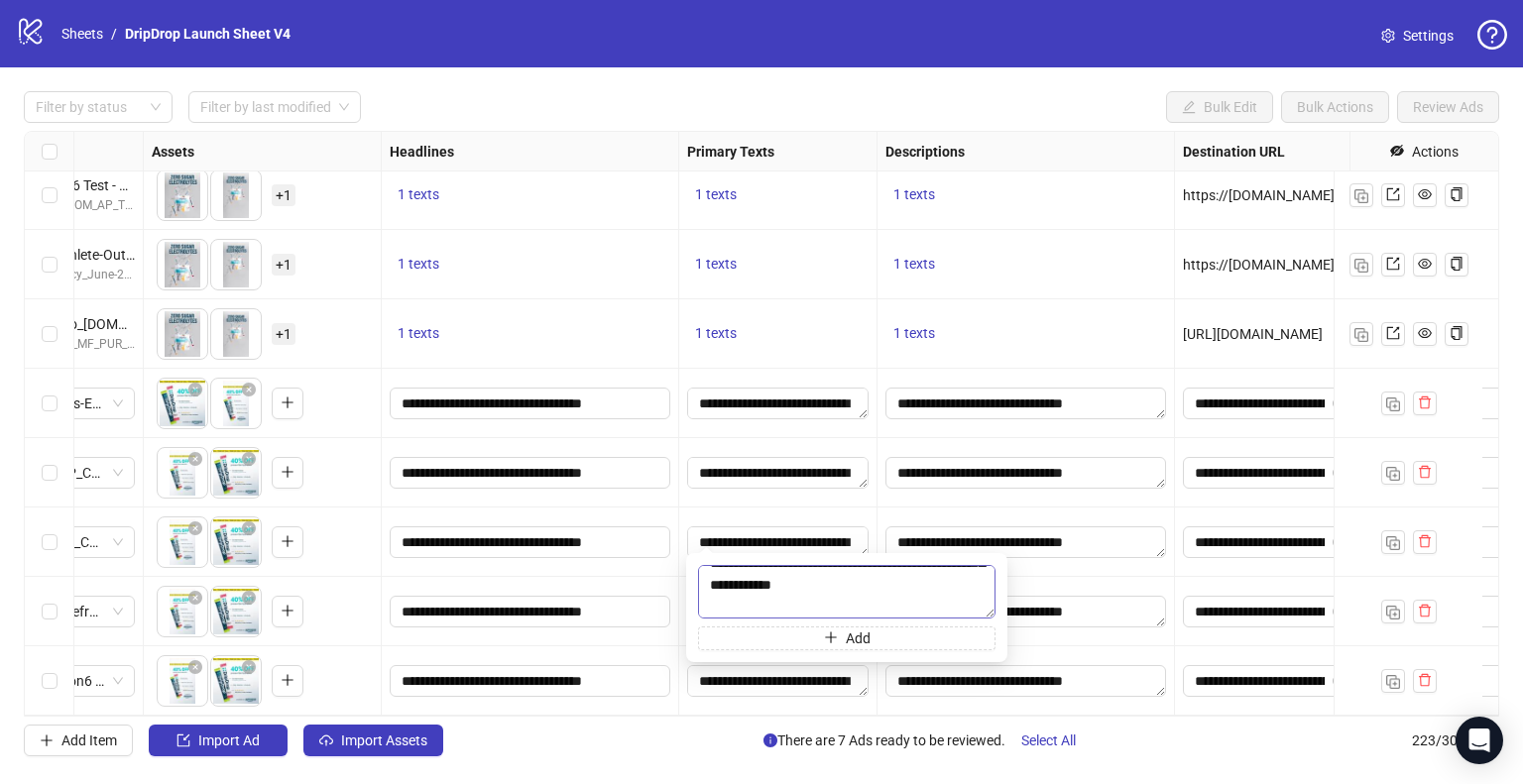scroll, scrollTop: 71, scrollLeft: 0, axis: vertical 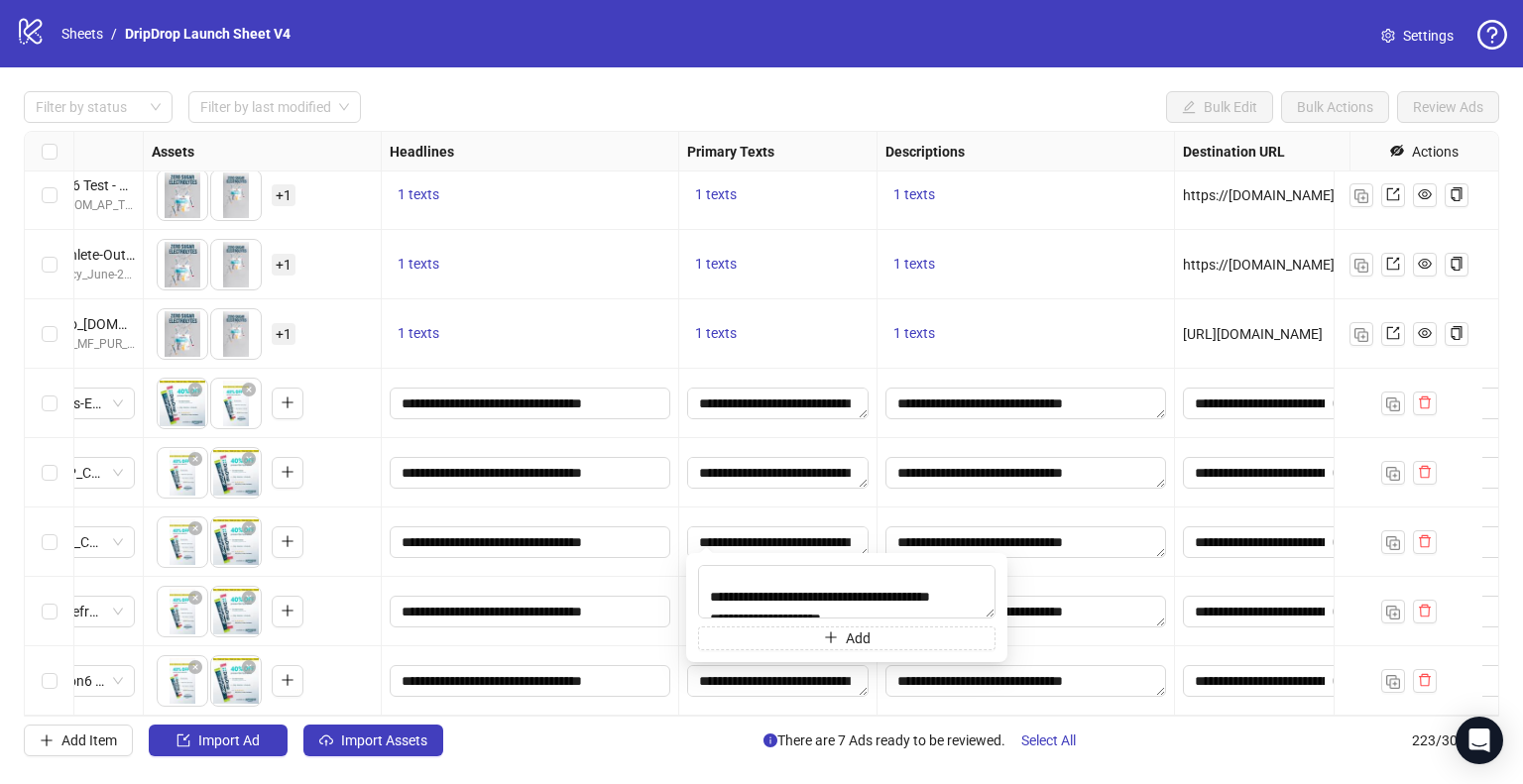 click on "**********" at bounding box center (778, 542) 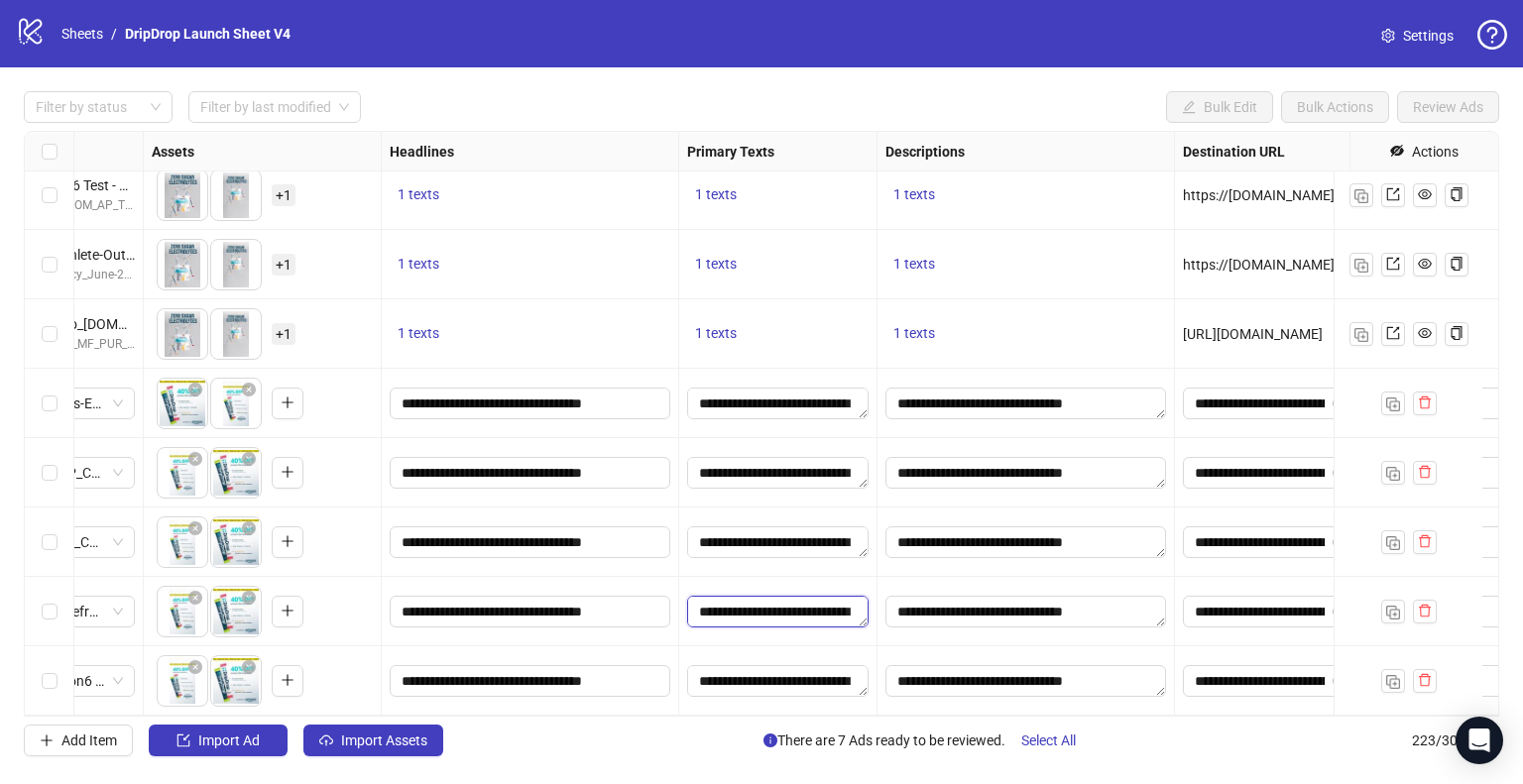 click on "**********" at bounding box center [777, 612] 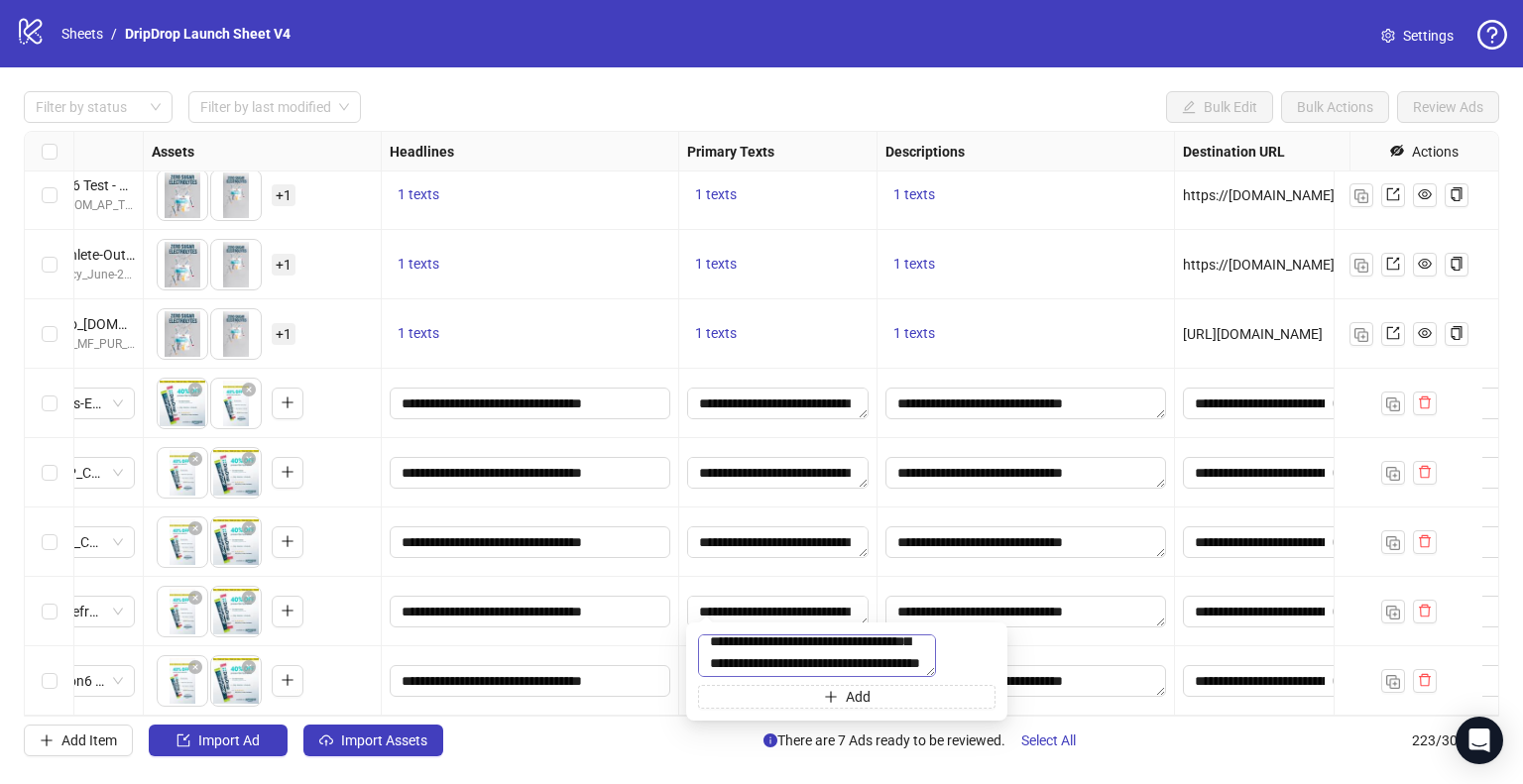 scroll, scrollTop: 40, scrollLeft: 0, axis: vertical 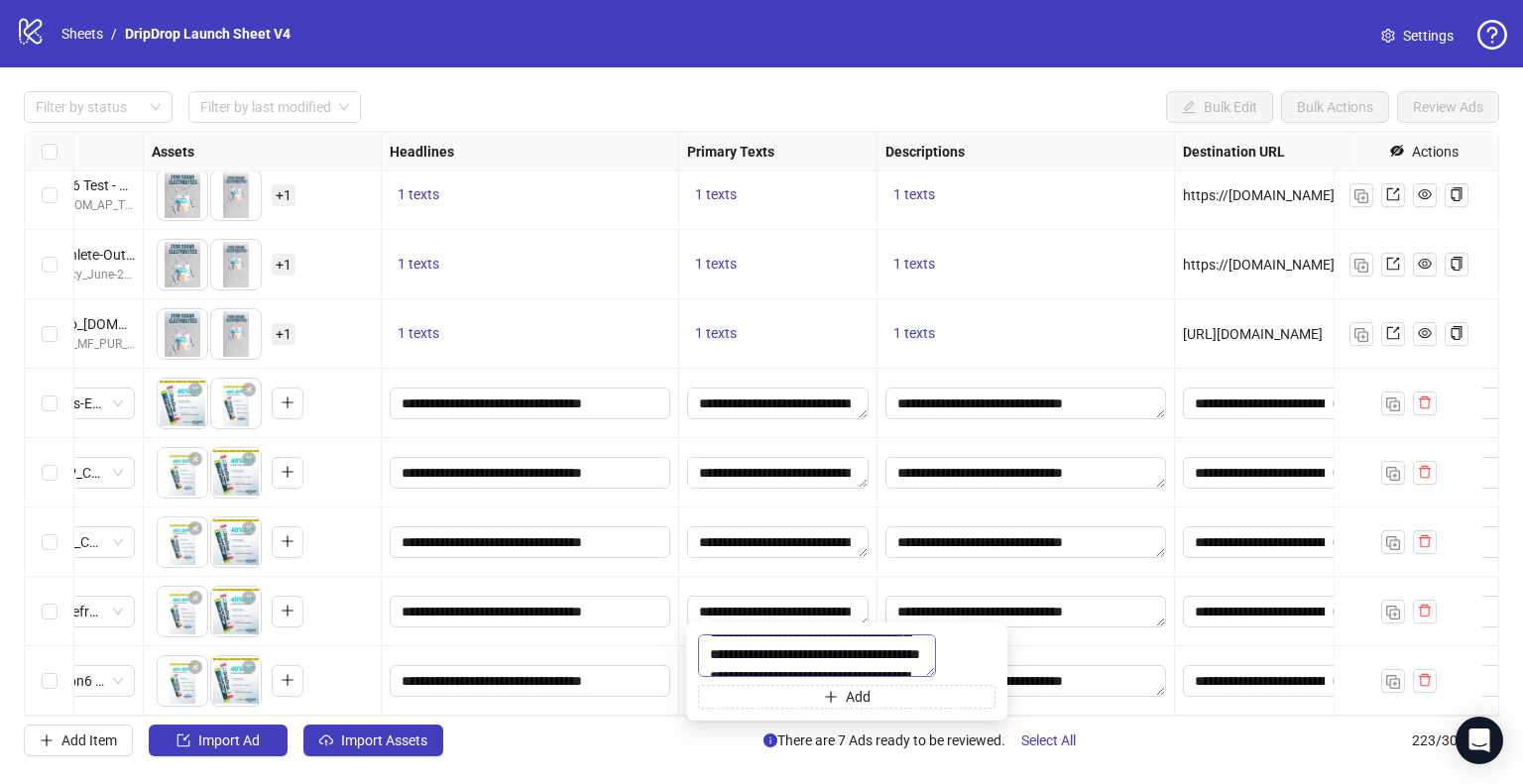 click on "**********" at bounding box center [817, 655] 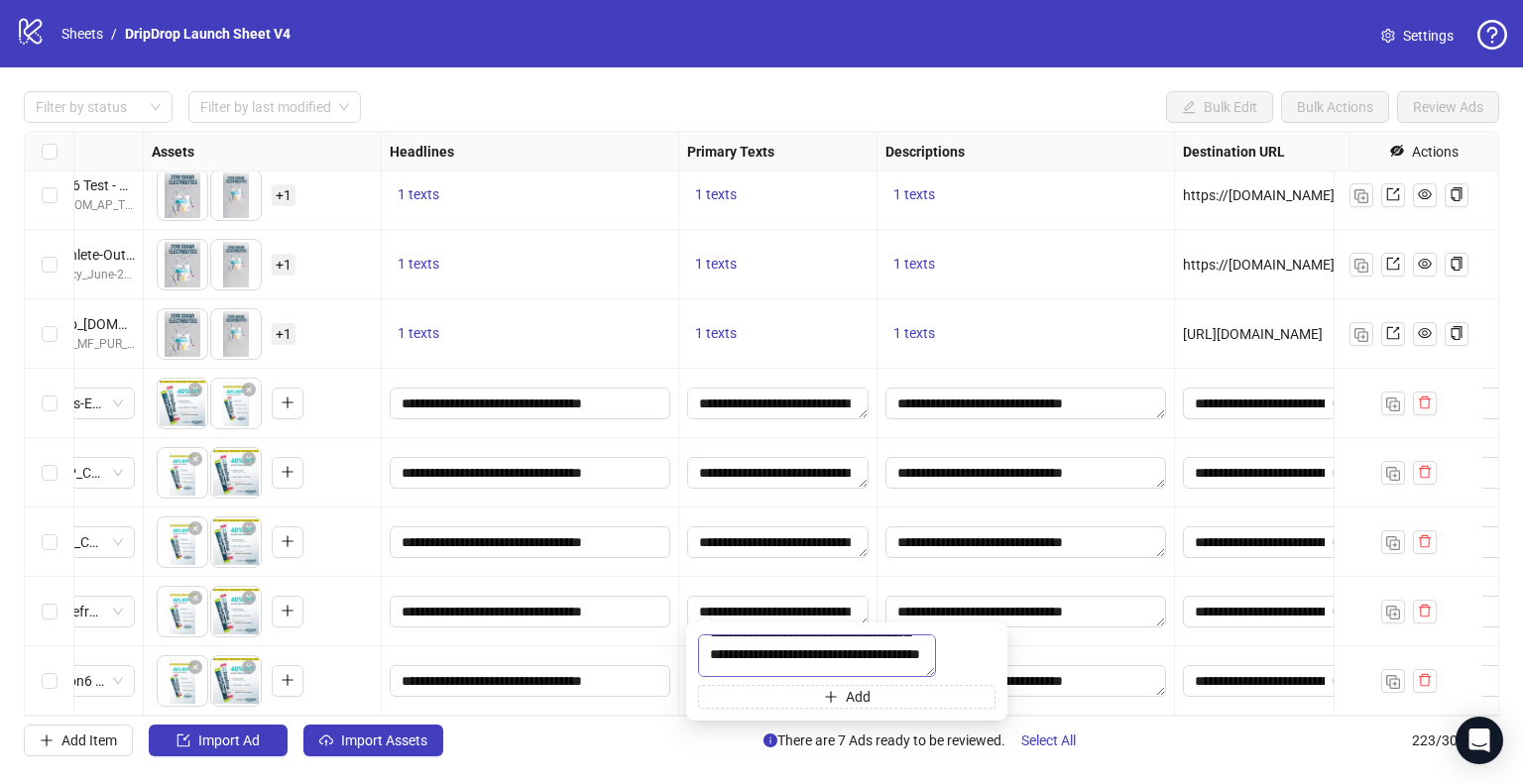 scroll, scrollTop: 71, scrollLeft: 0, axis: vertical 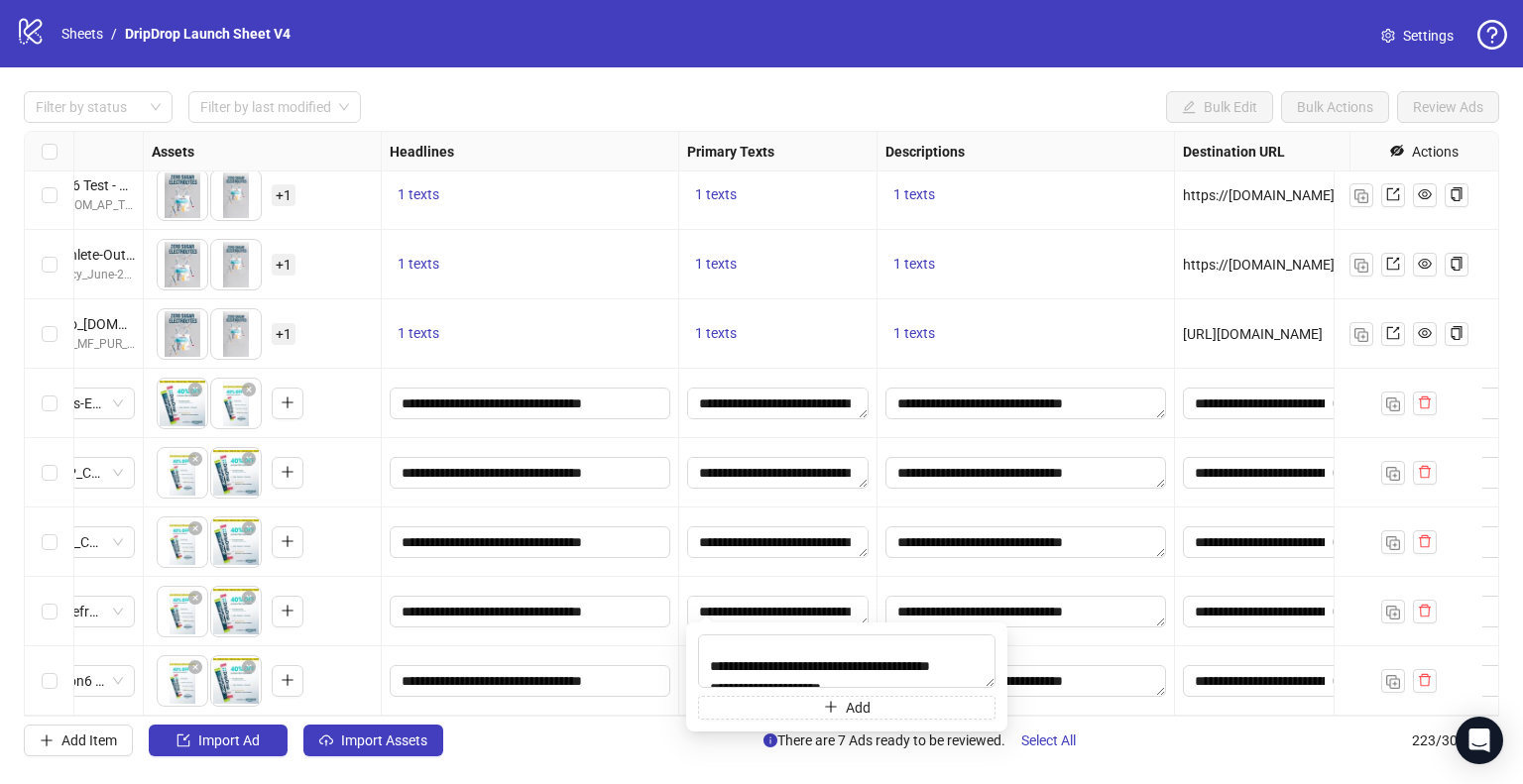 click on "**********" at bounding box center (1026, 612) 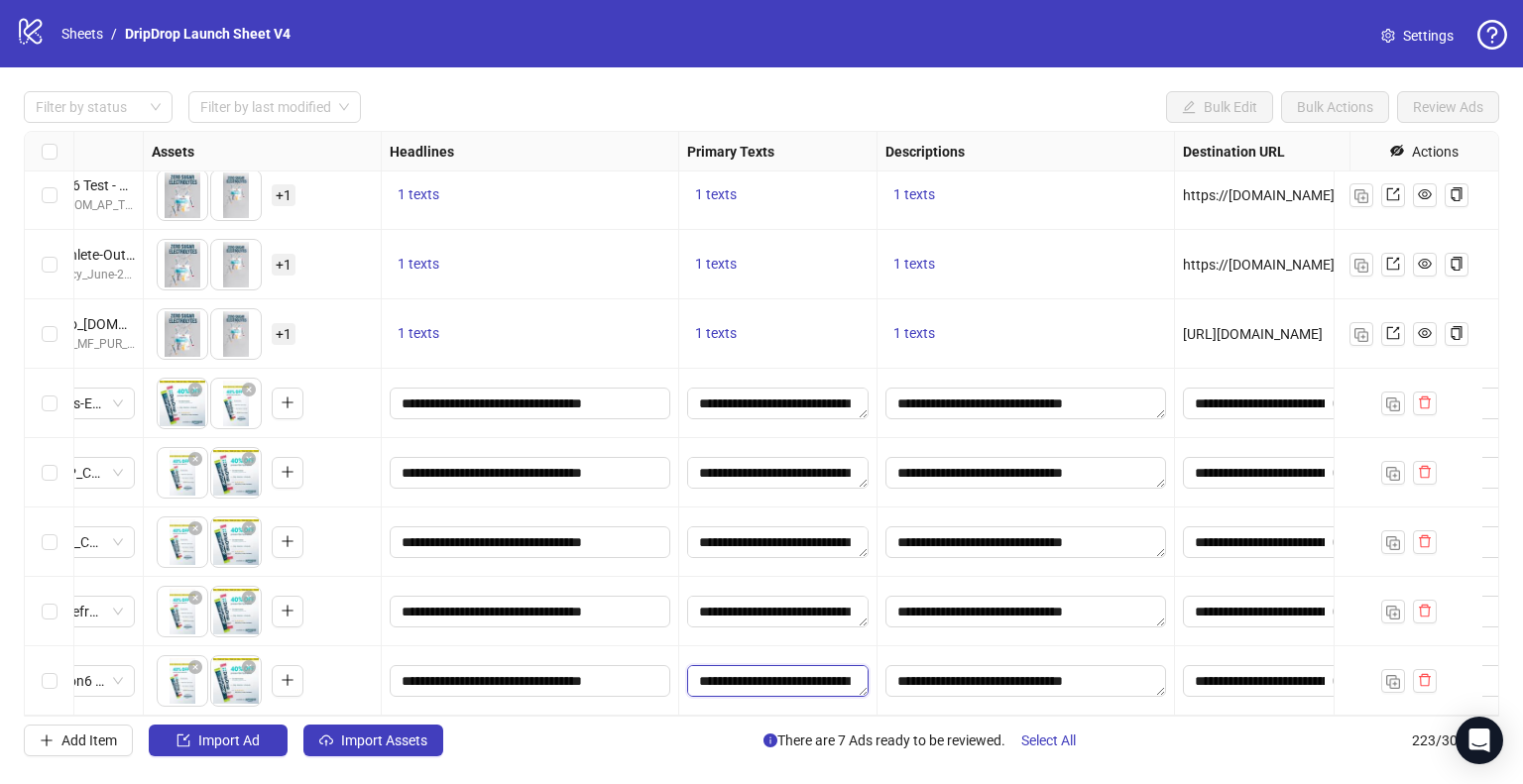 click on "**********" at bounding box center [777, 681] 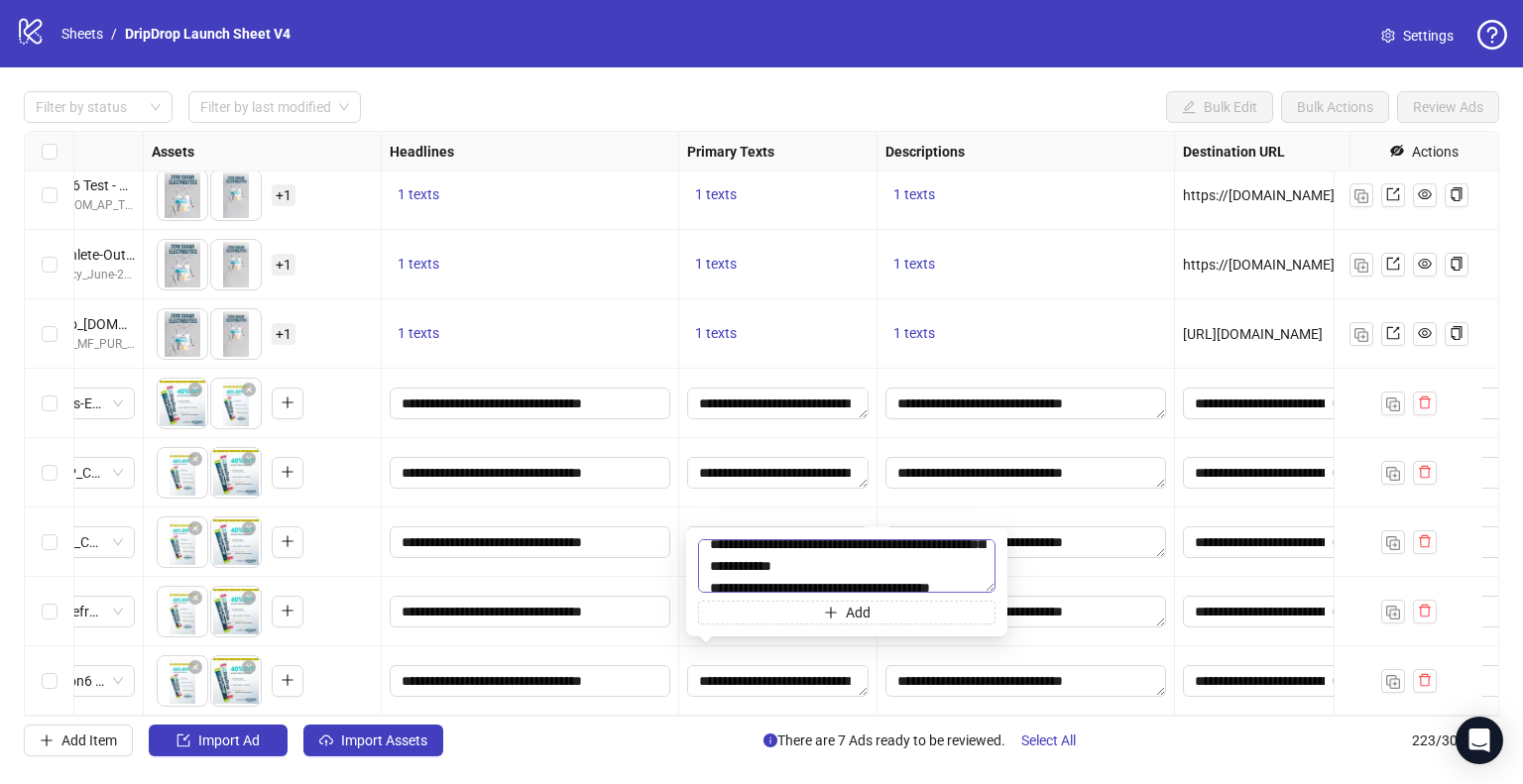 scroll, scrollTop: 0, scrollLeft: 0, axis: both 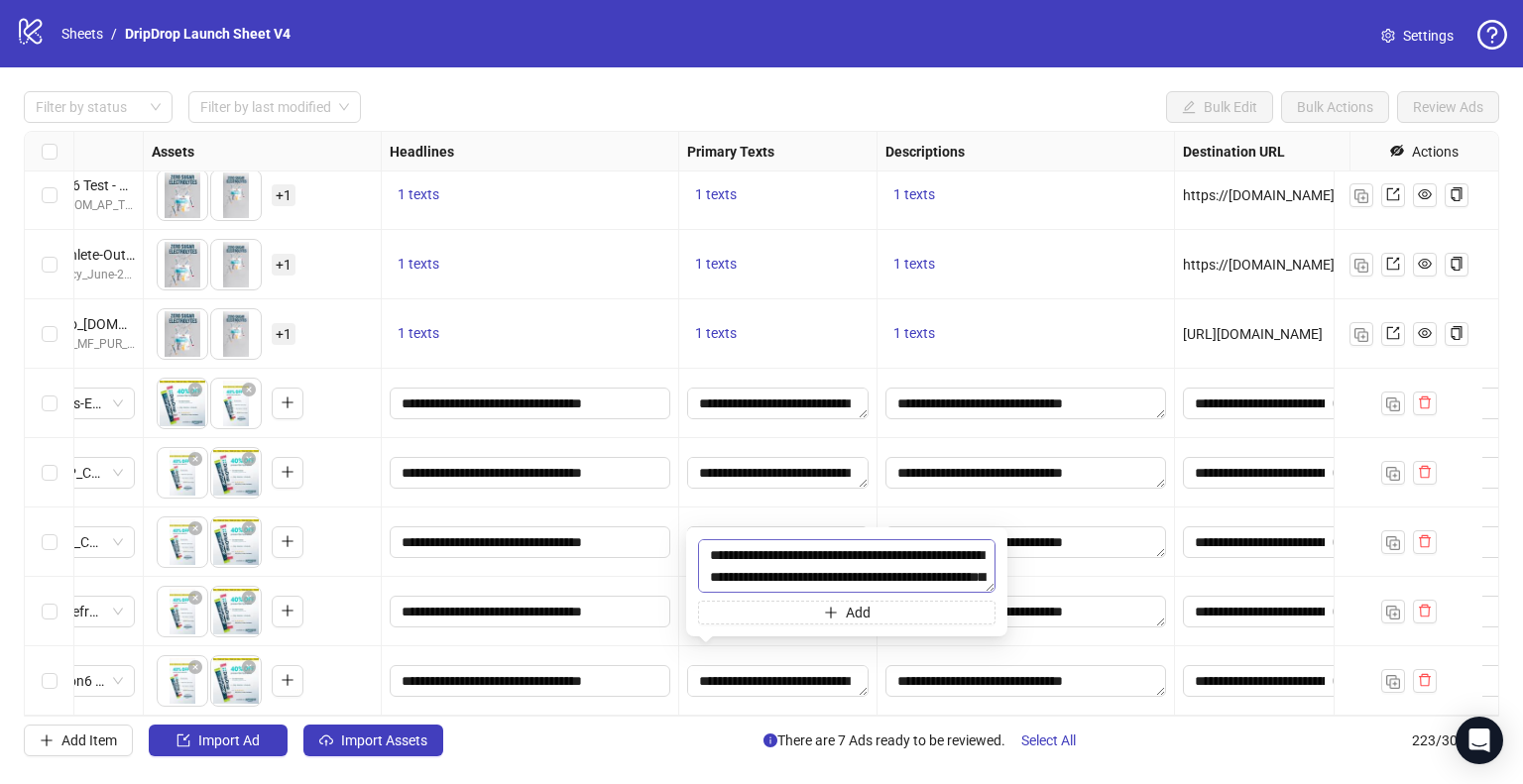 click on "**********" at bounding box center [847, 566] 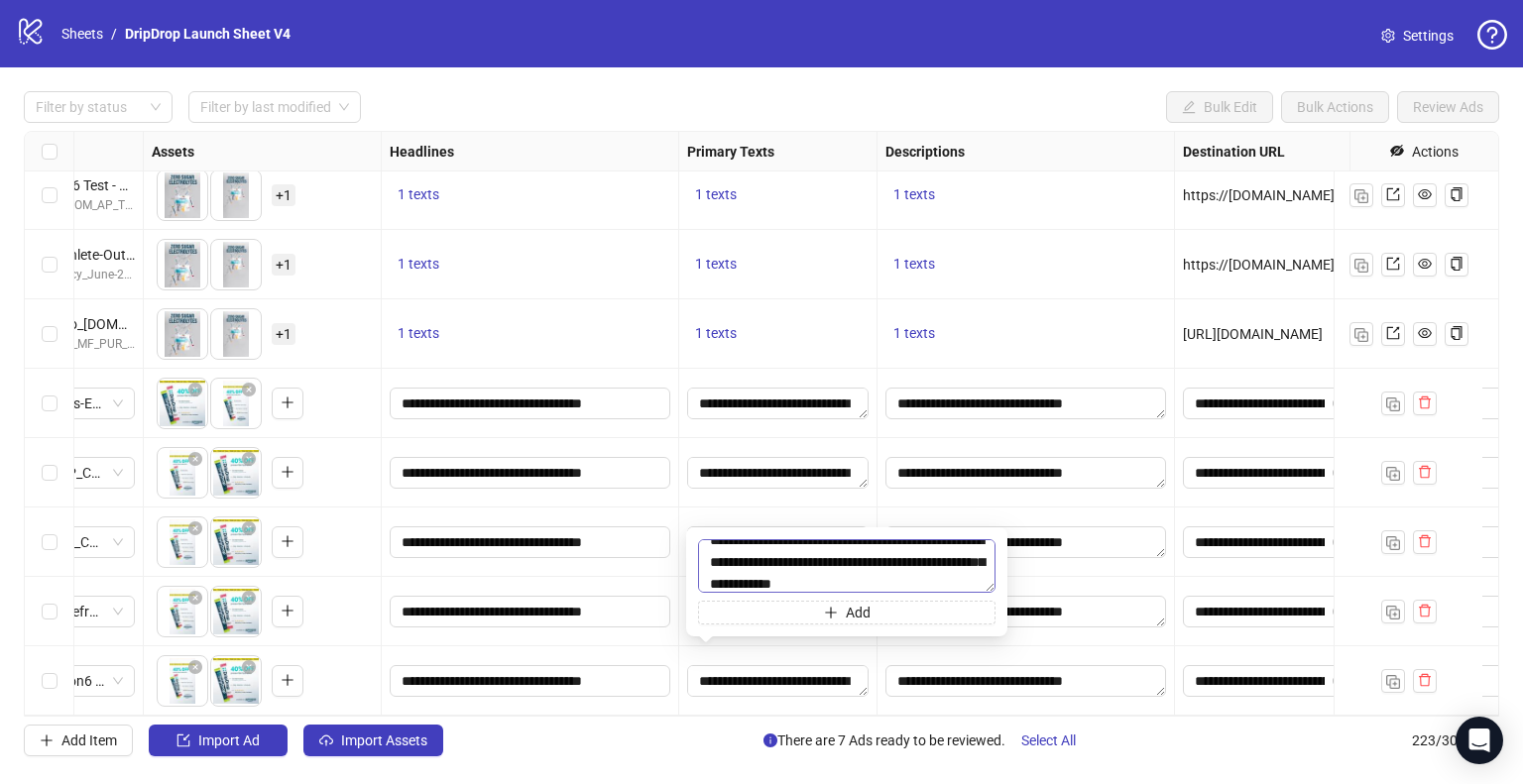 type on "**********" 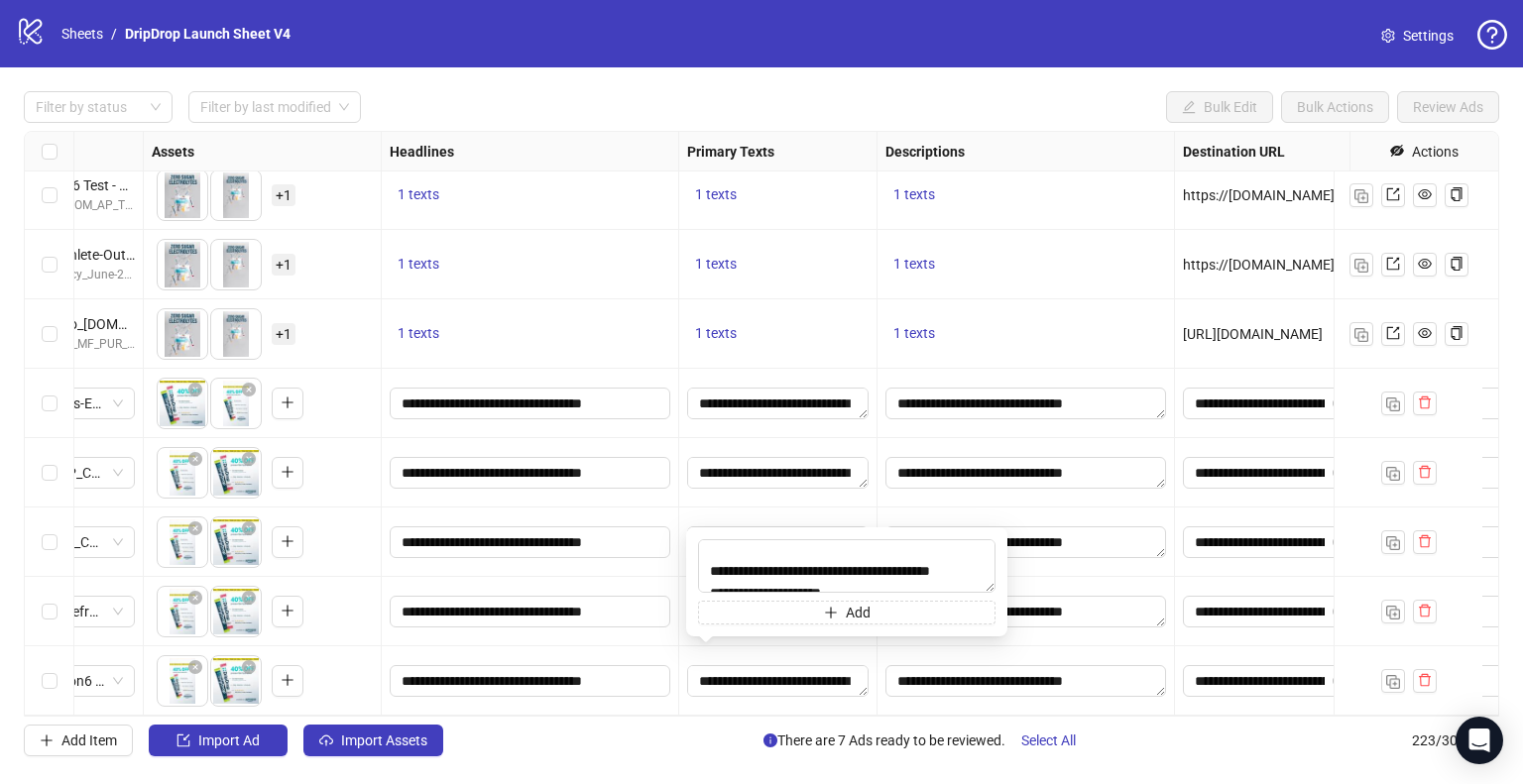 click on "**********" at bounding box center [1026, 681] 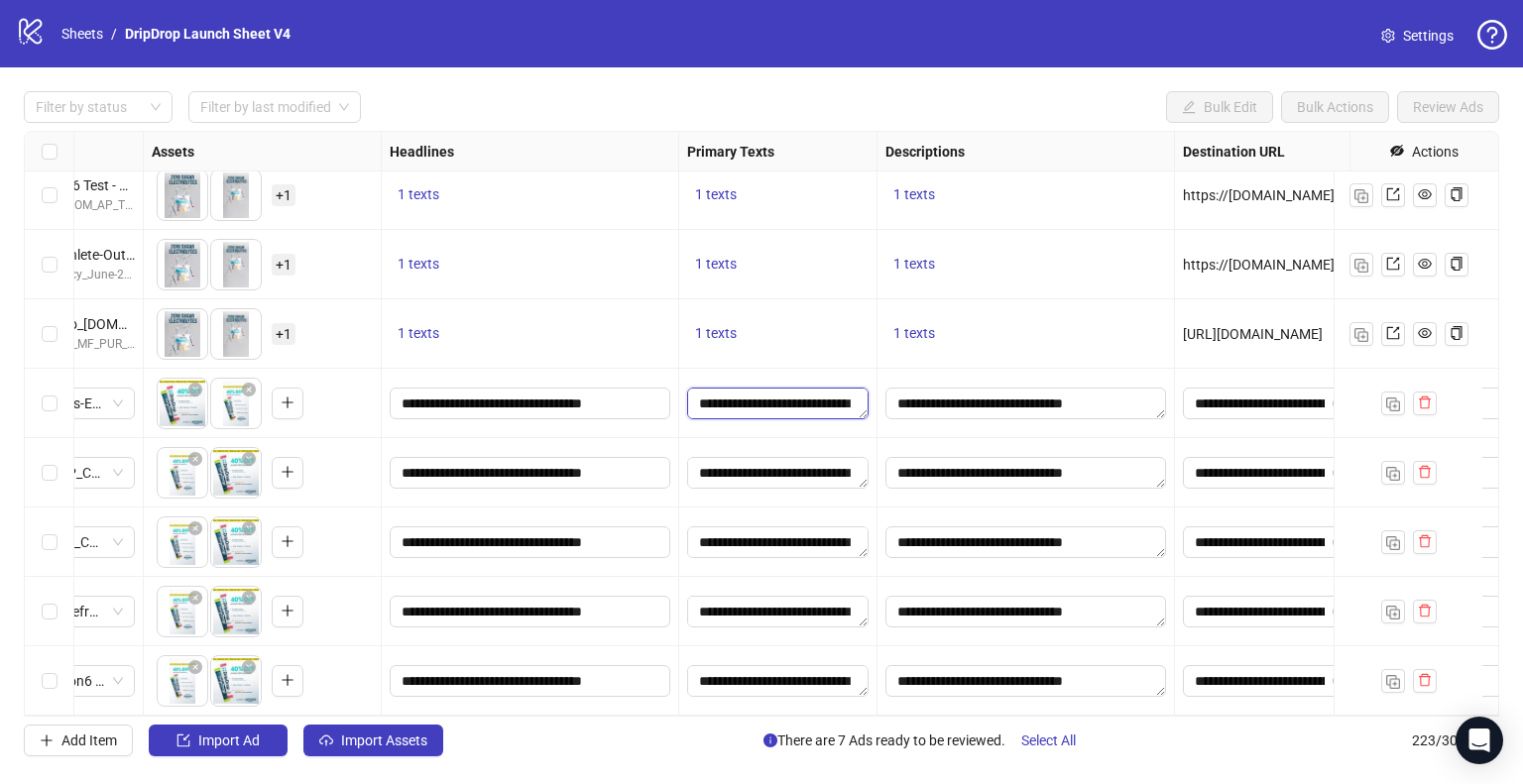 click on "**********" at bounding box center [777, 403] 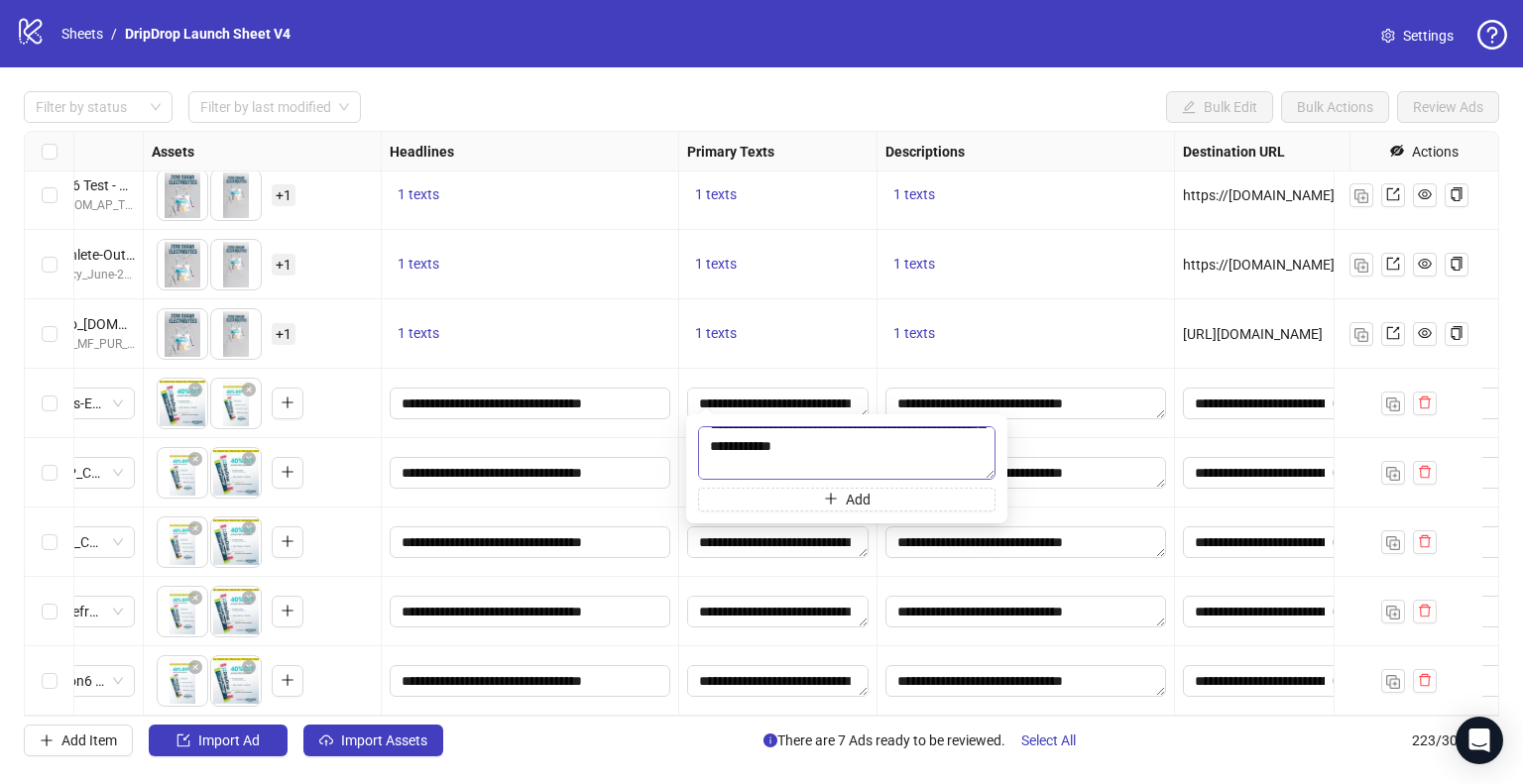 scroll, scrollTop: 79, scrollLeft: 0, axis: vertical 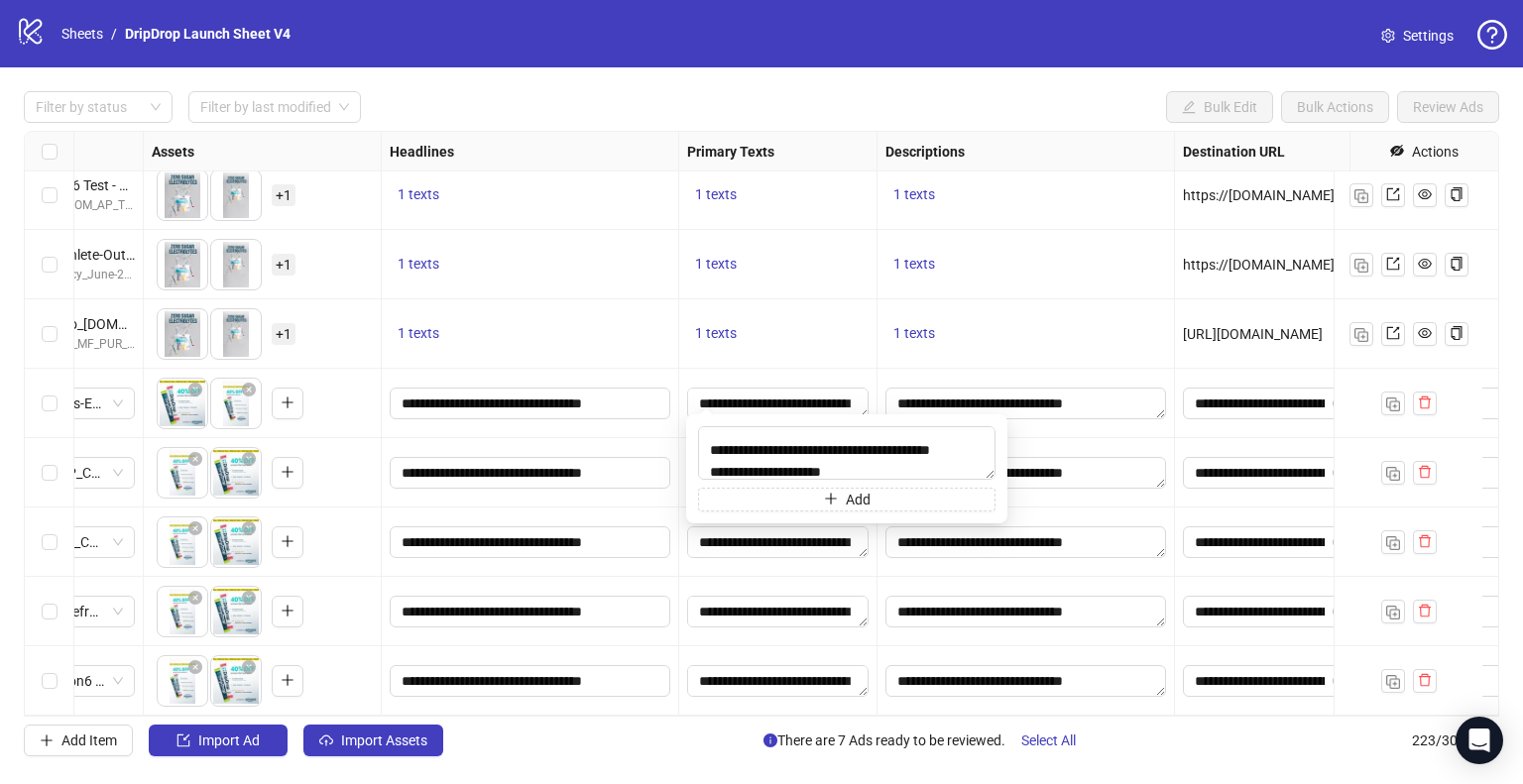 click on "1 texts" at bounding box center (1026, 334) 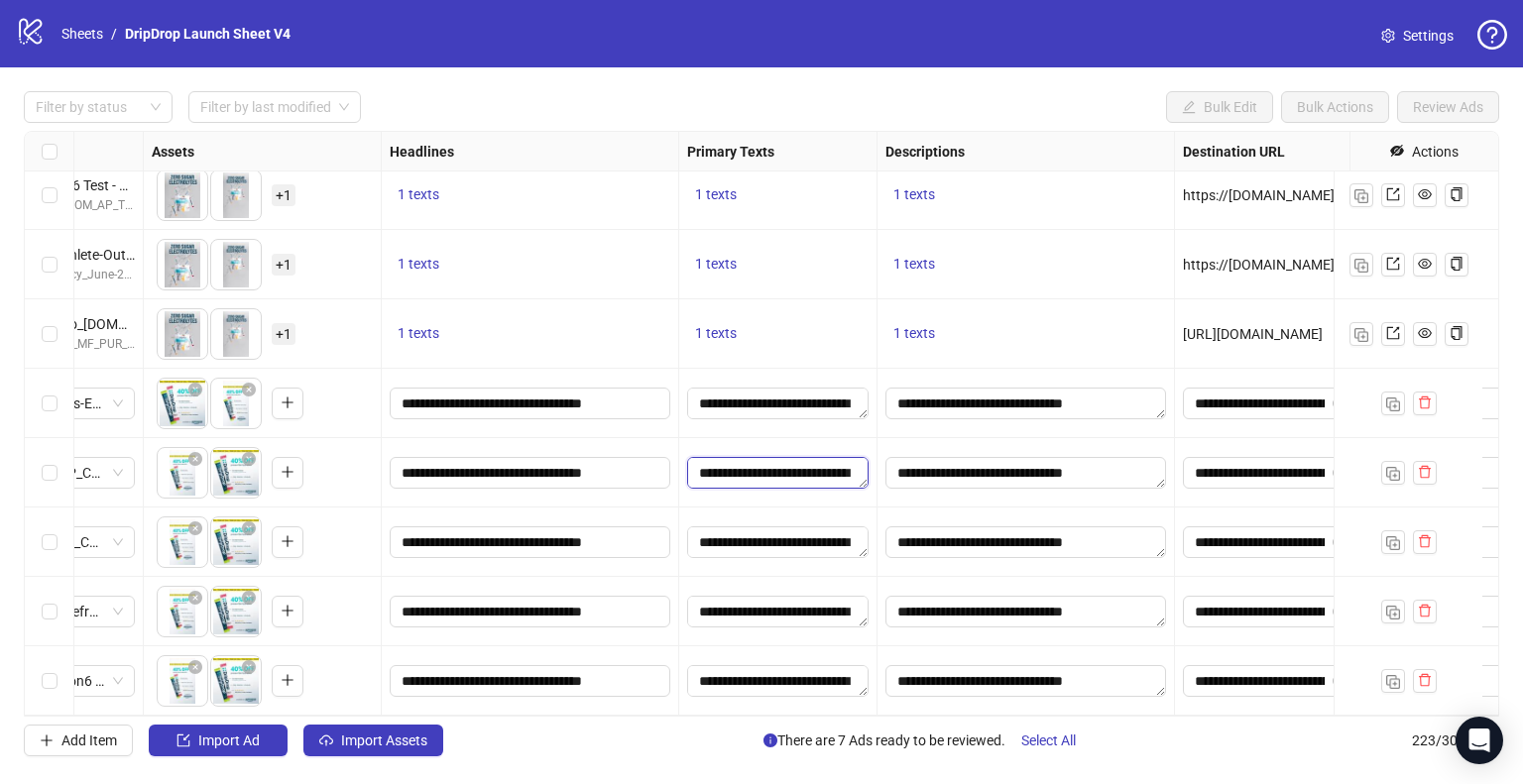 click on "**********" at bounding box center (777, 473) 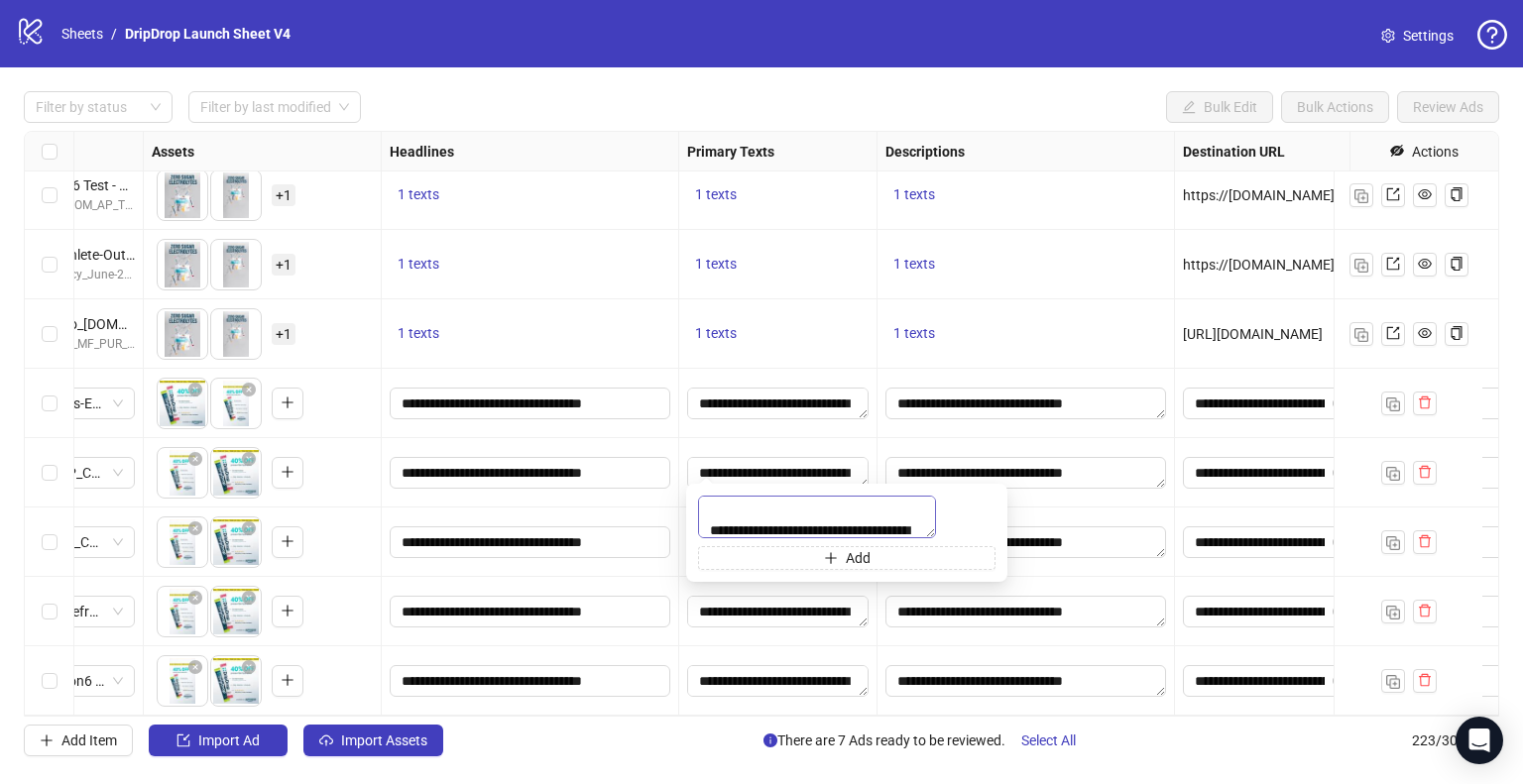scroll, scrollTop: 56, scrollLeft: 0, axis: vertical 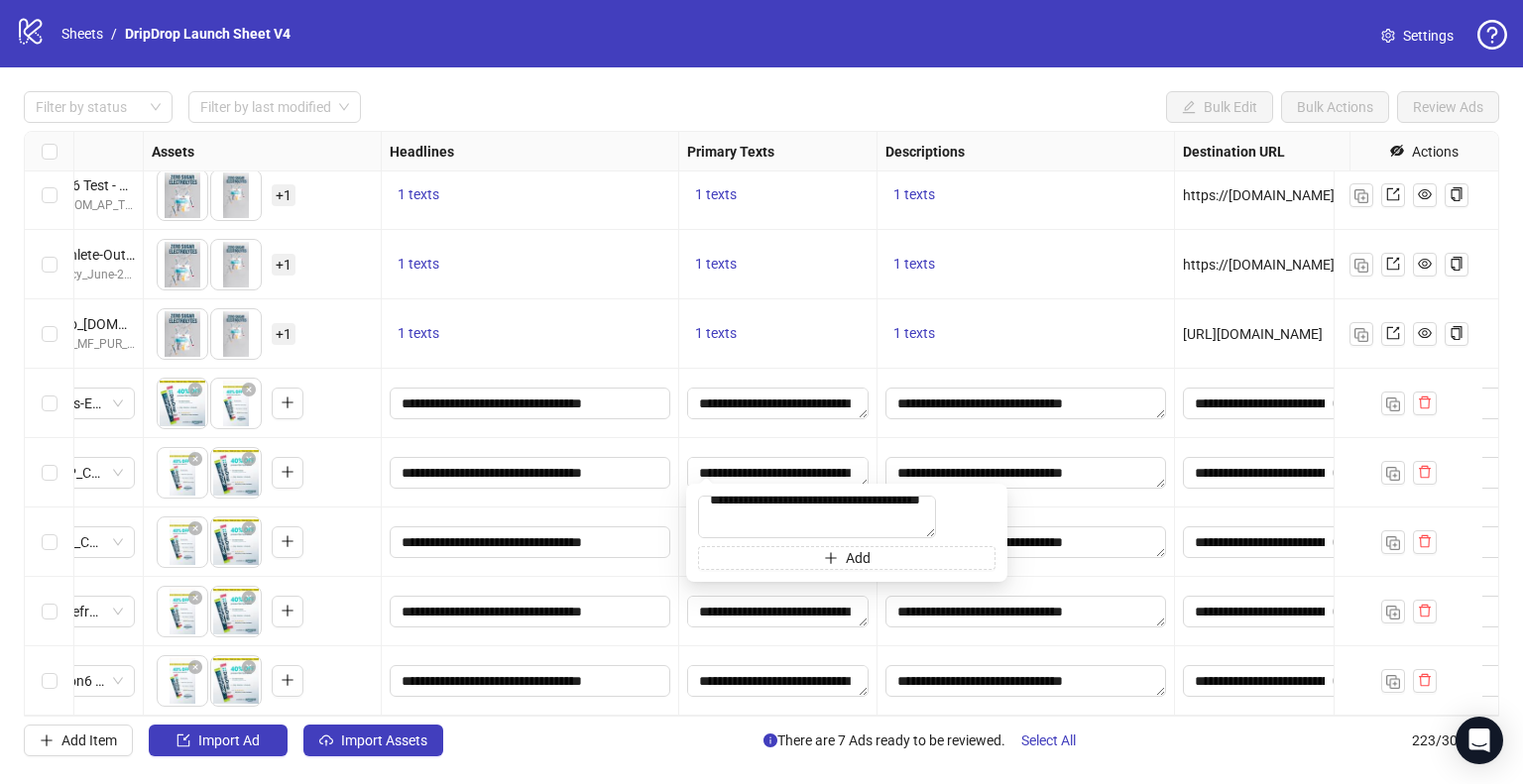 click on "**********" at bounding box center [1026, 473] 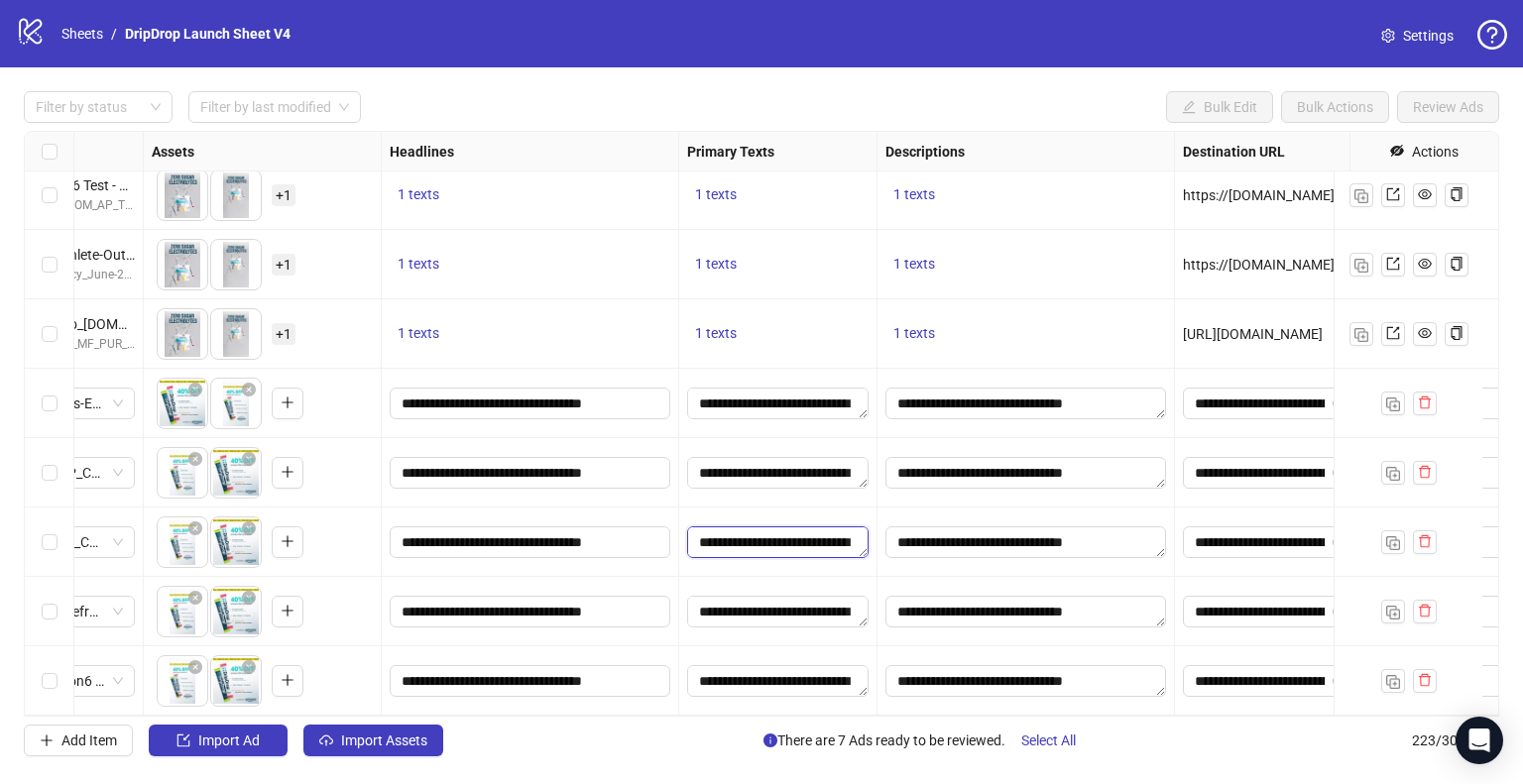 click on "**********" at bounding box center (777, 542) 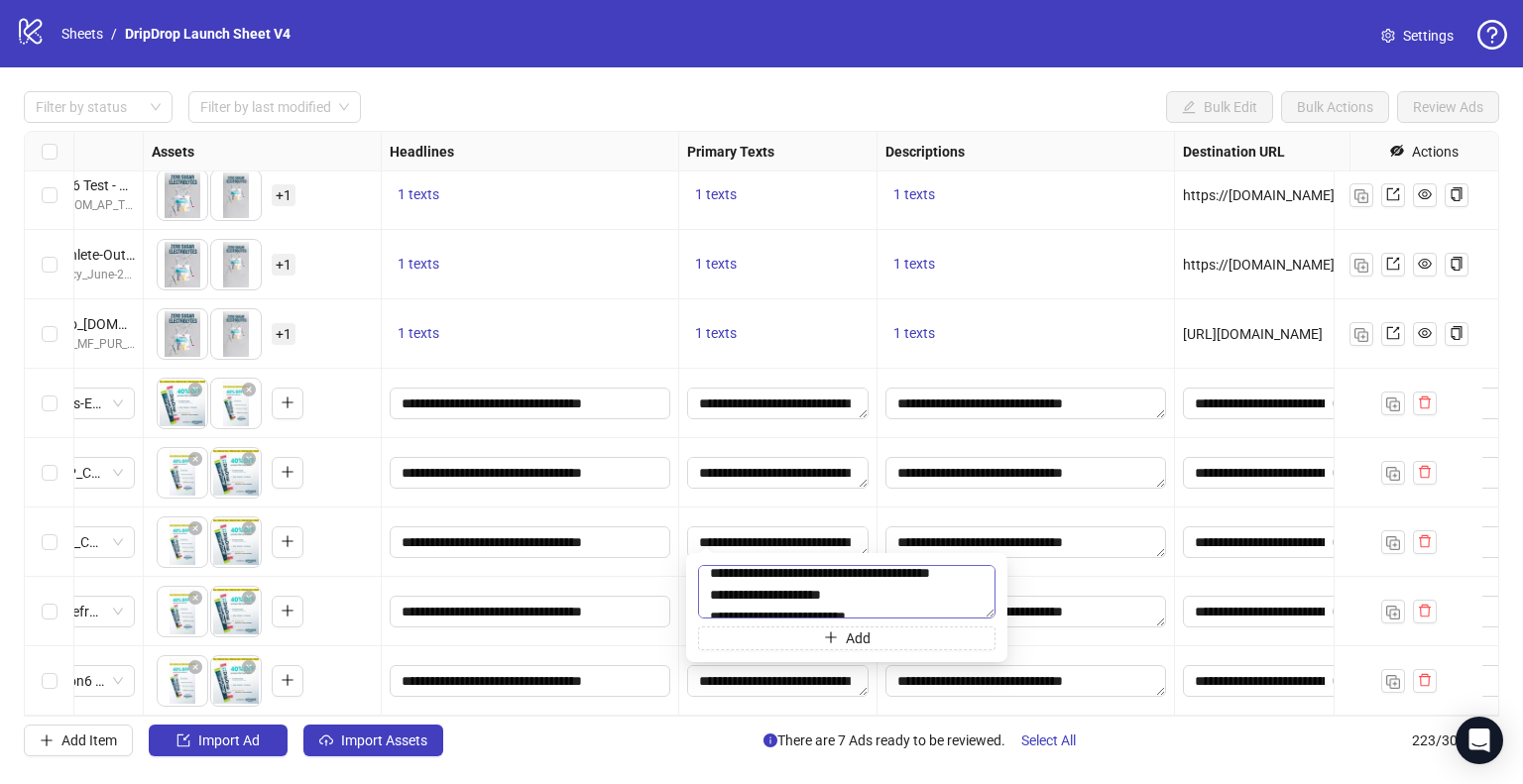 scroll, scrollTop: 56, scrollLeft: 0, axis: vertical 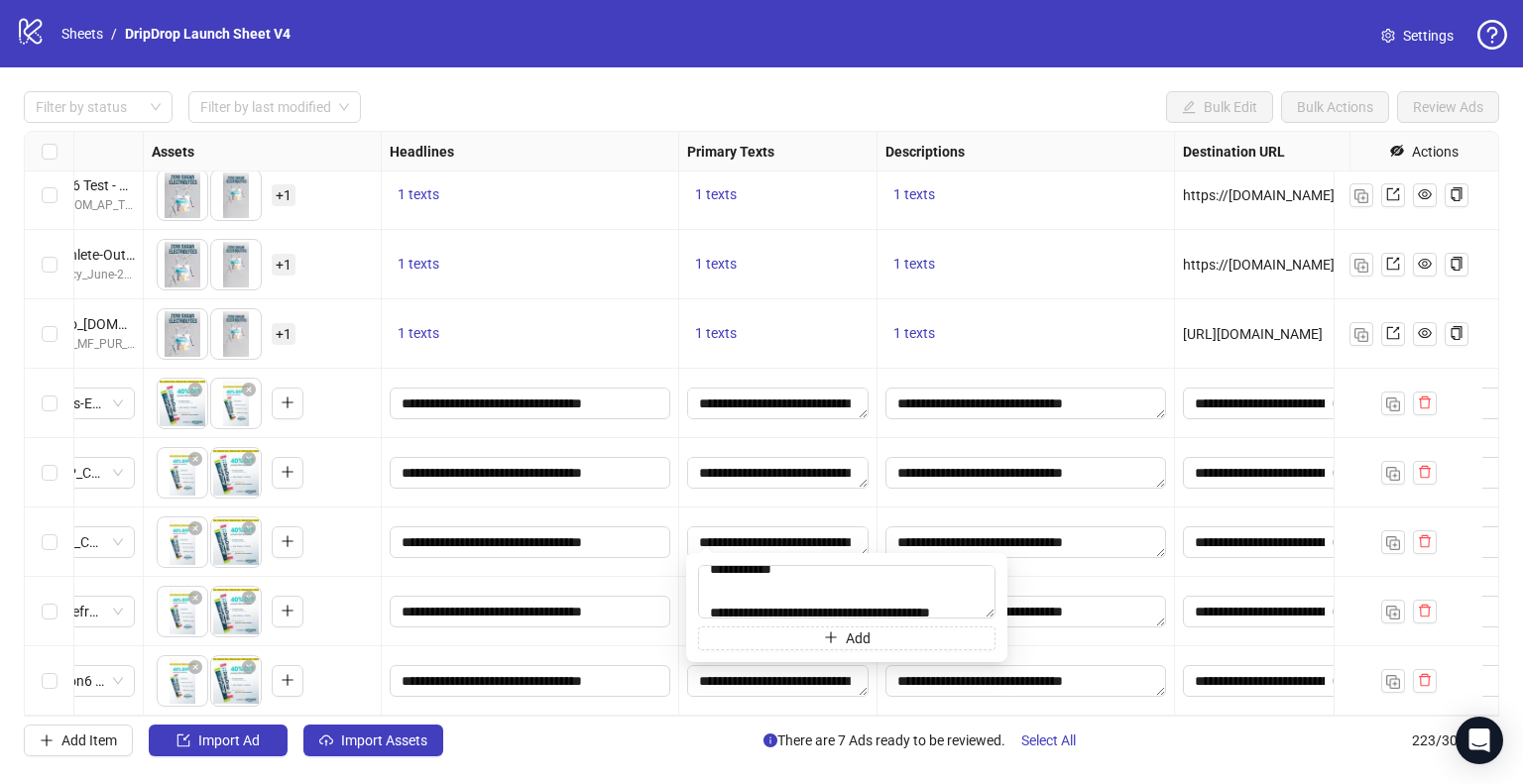 click on "**********" at bounding box center [778, 542] 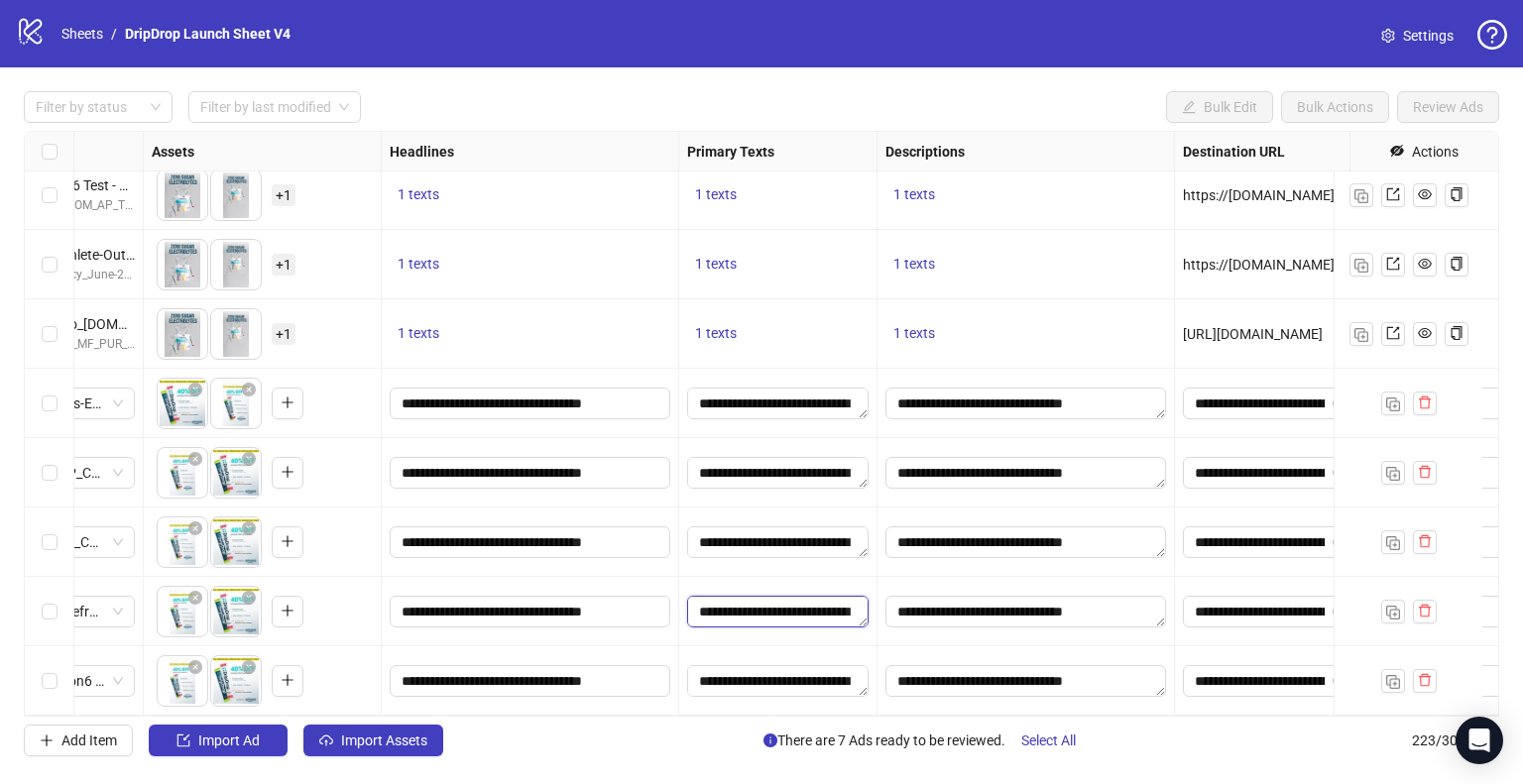 click on "**********" at bounding box center (777, 612) 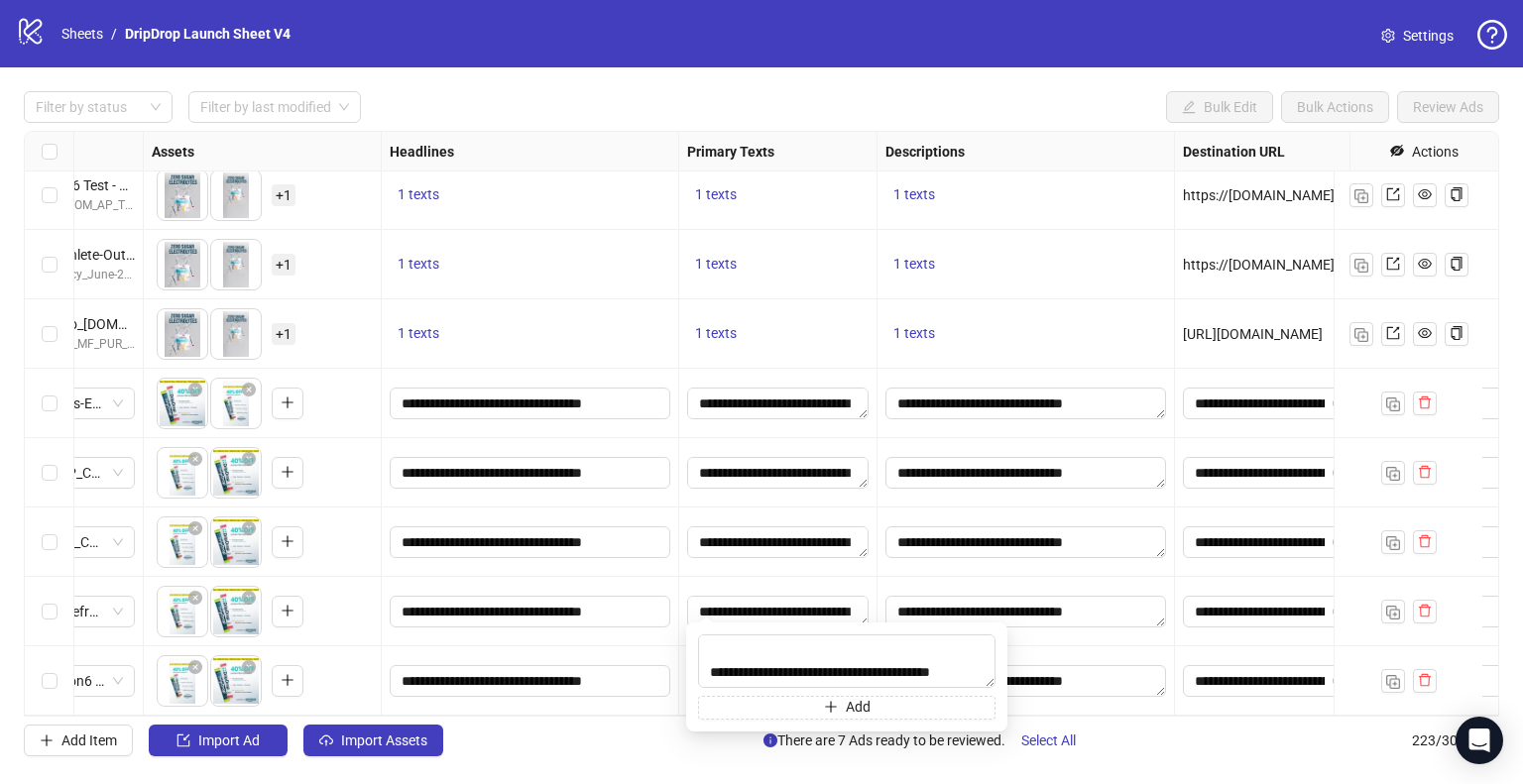 scroll, scrollTop: 79, scrollLeft: 0, axis: vertical 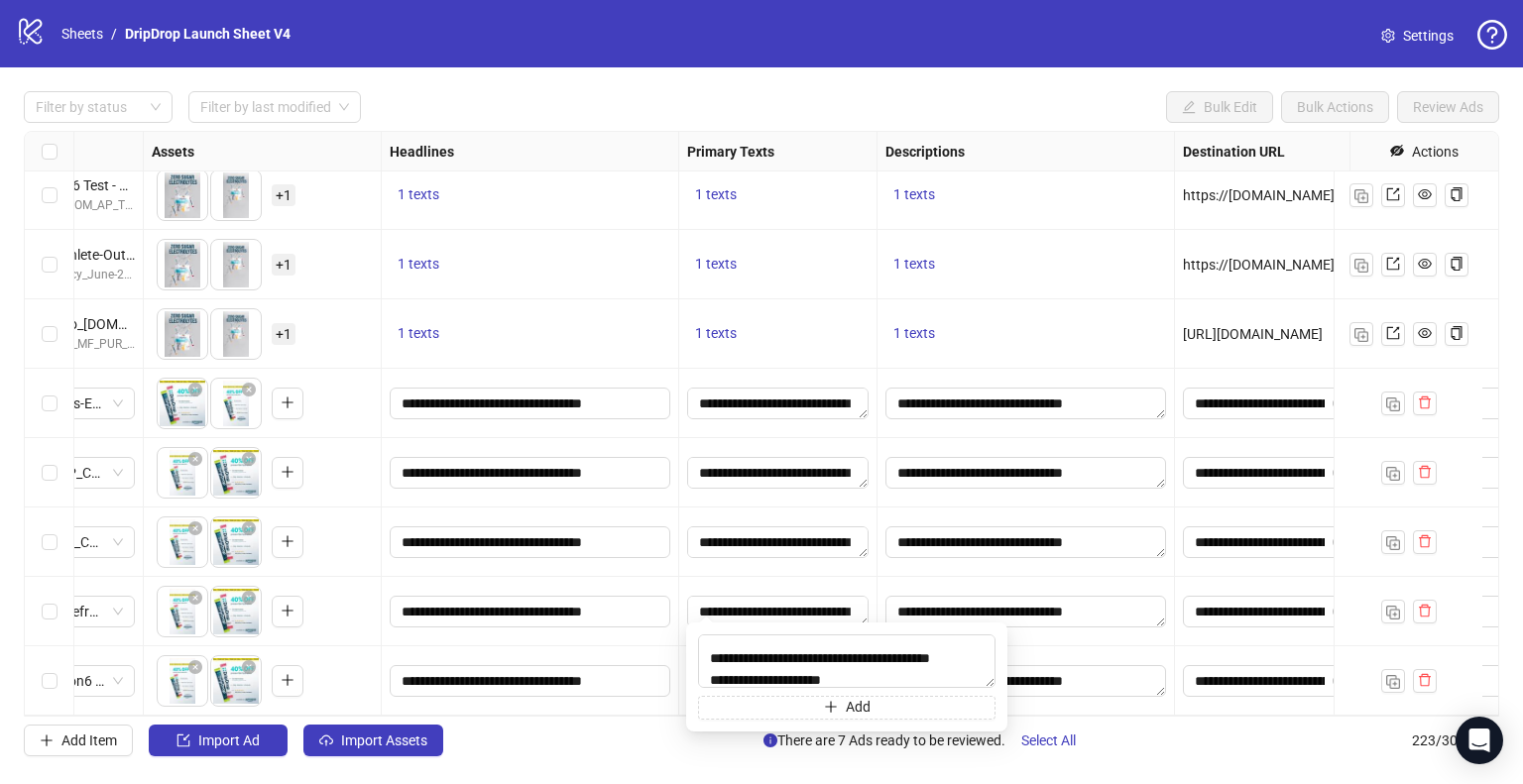 click on "**********" at bounding box center [778, 612] 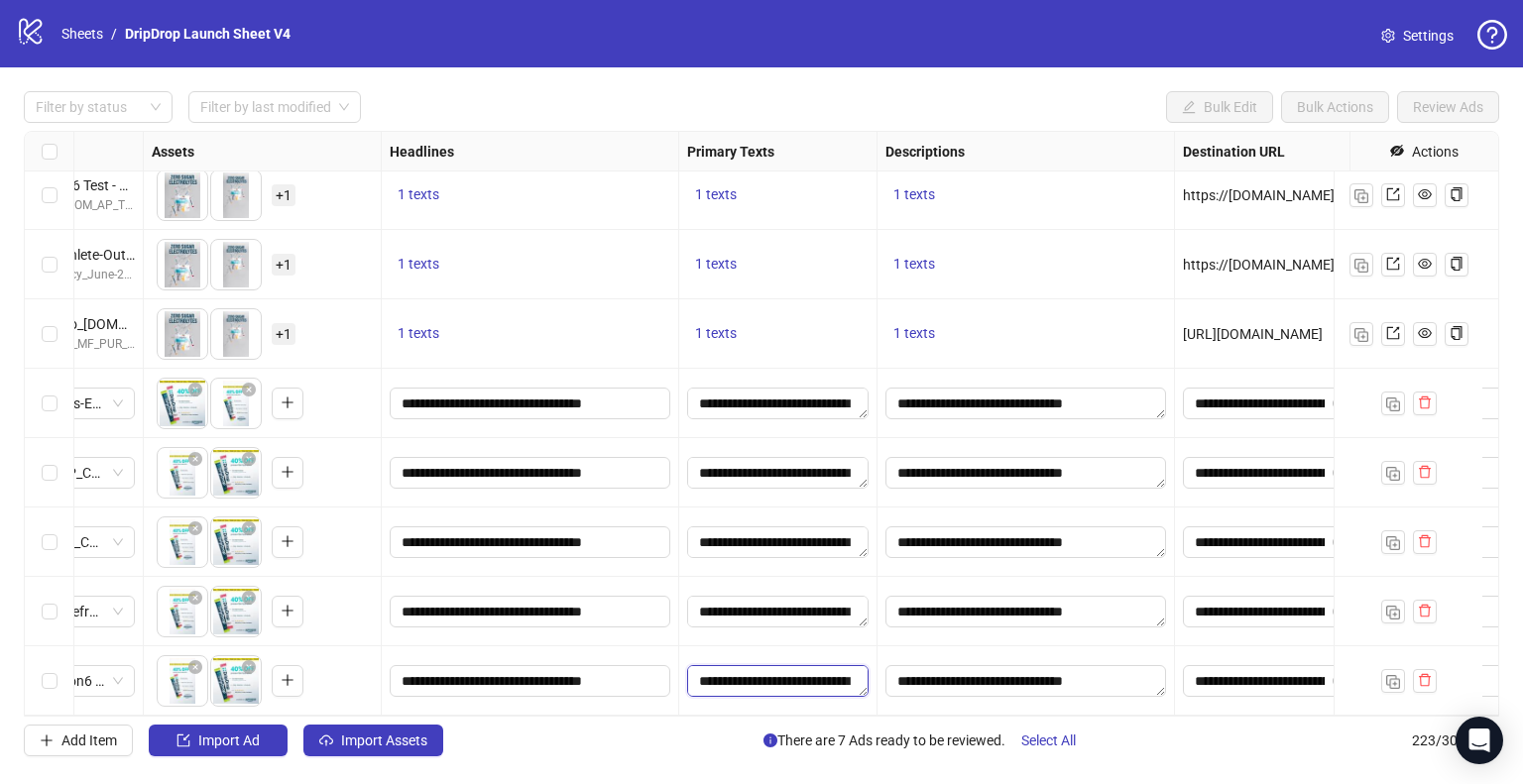 click on "**********" at bounding box center [777, 681] 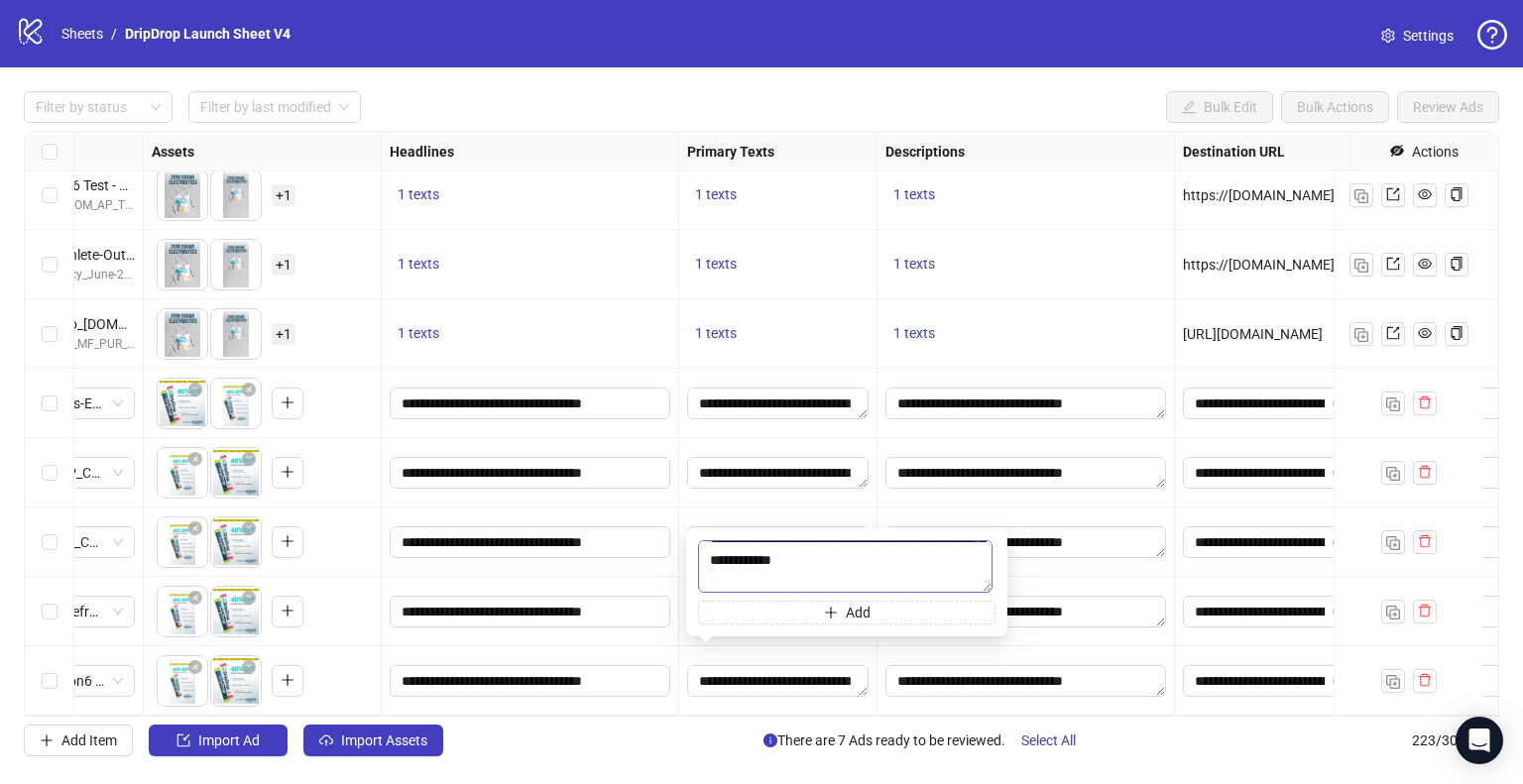 scroll, scrollTop: 79, scrollLeft: 0, axis: vertical 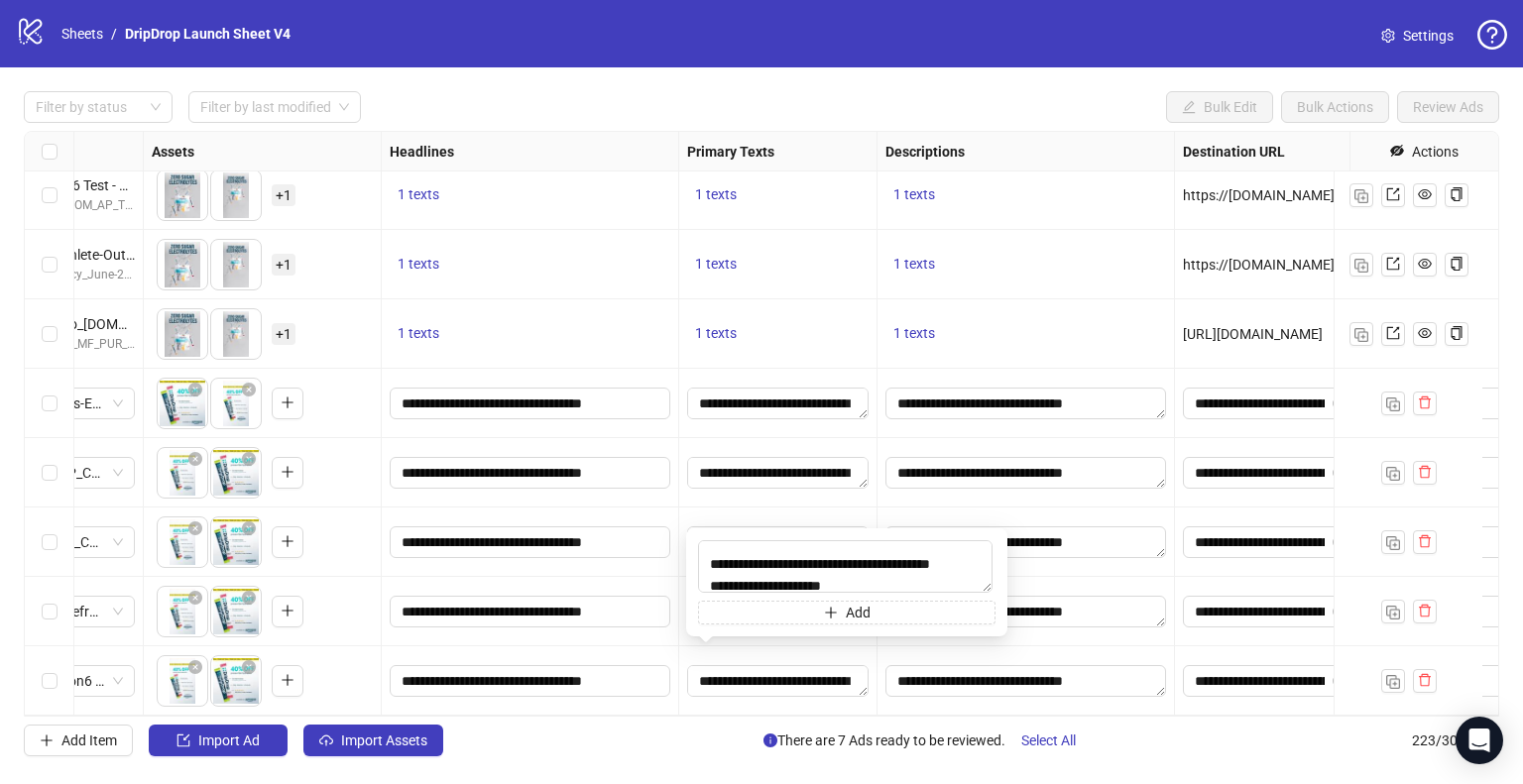 click on "**********" at bounding box center (1026, 542) 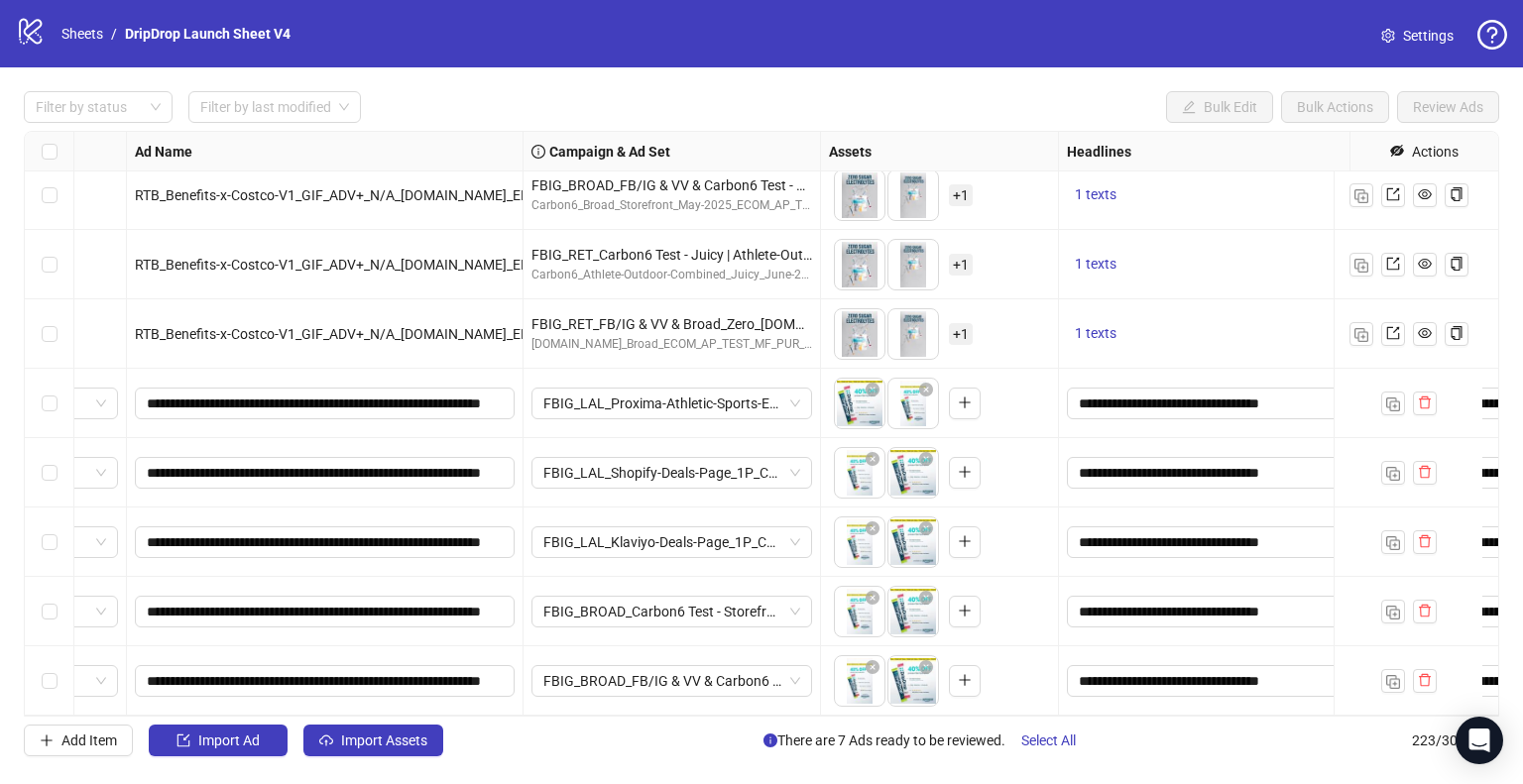 scroll, scrollTop: 14944, scrollLeft: 379, axis: both 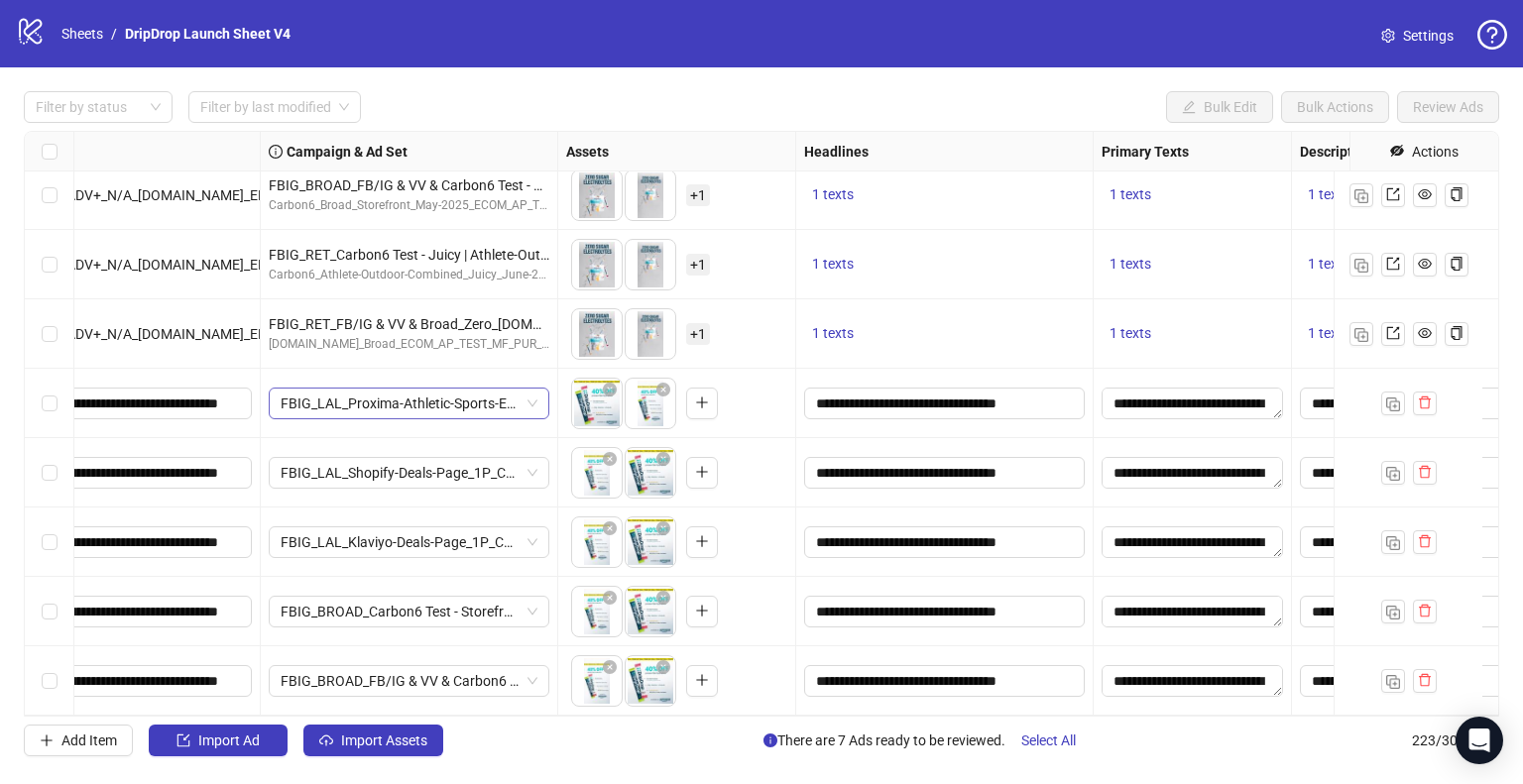click on "FBIG_LAL_Proxima-Athletic-Sports-Equipment-Deals-Page_2P_CROSS" at bounding box center (409, 403) 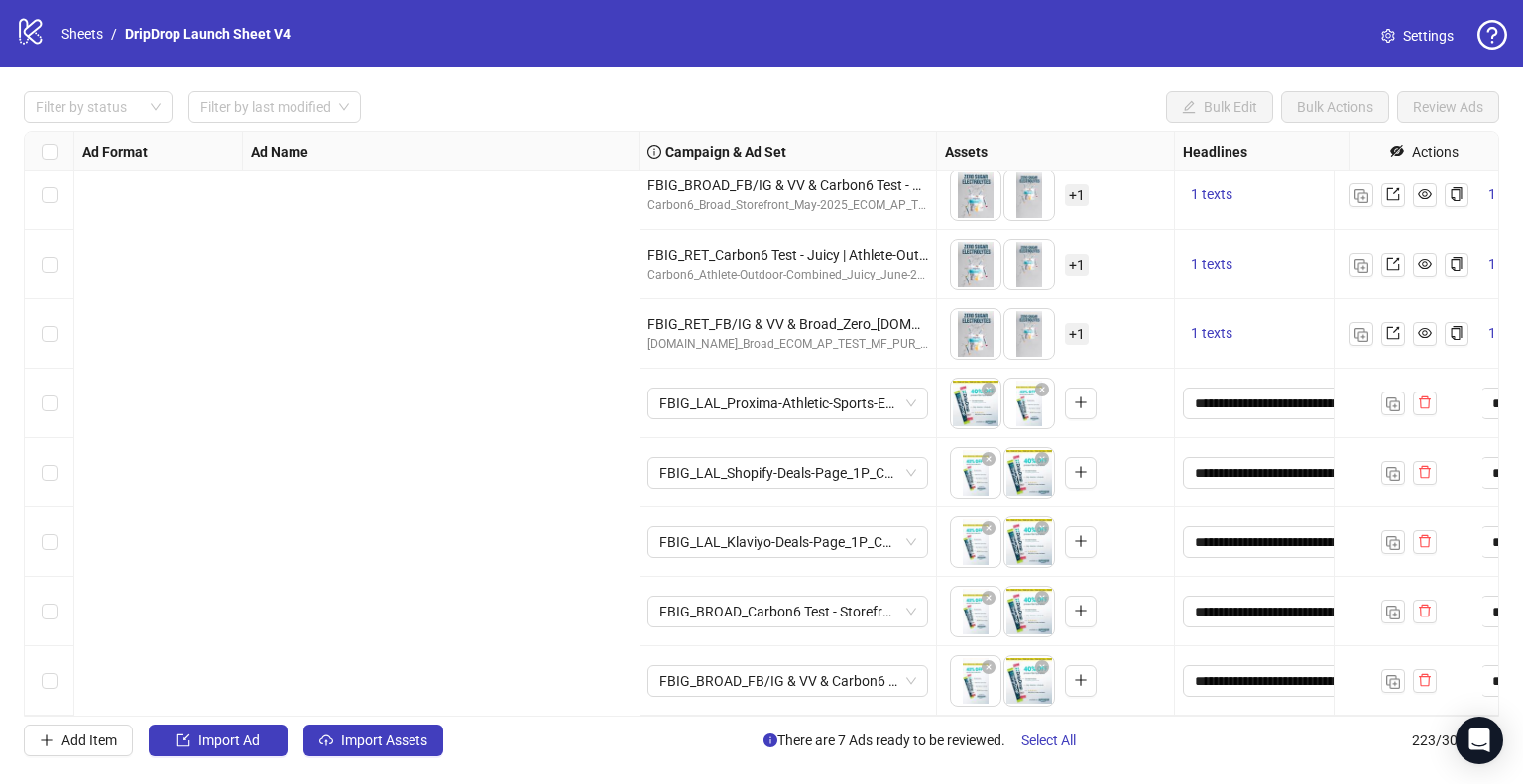 scroll, scrollTop: 14944, scrollLeft: 1044, axis: both 